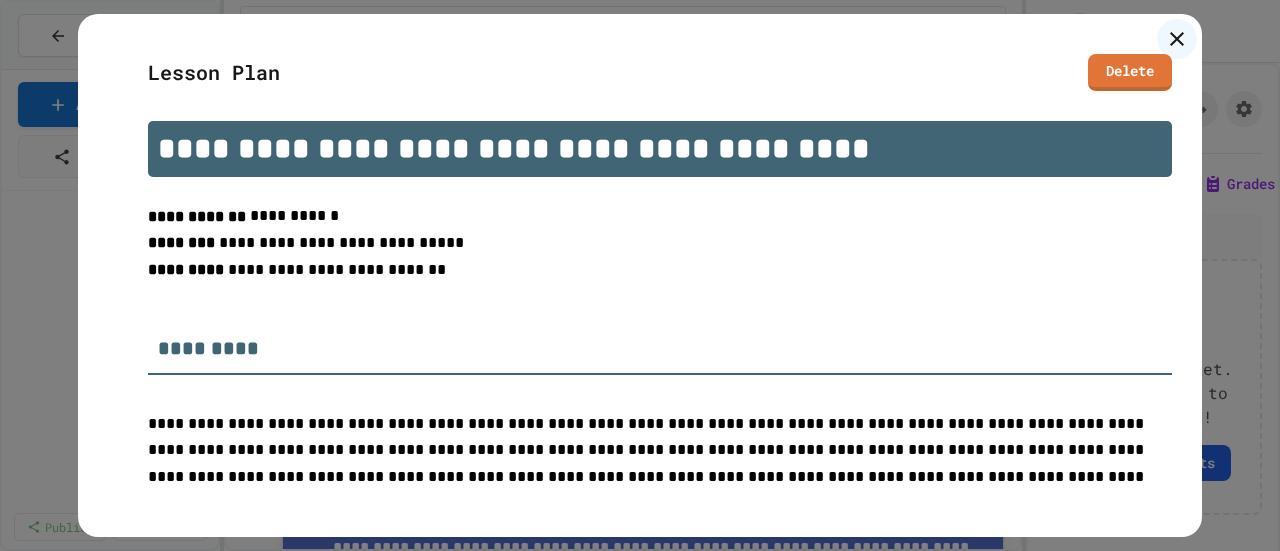 select on "***" 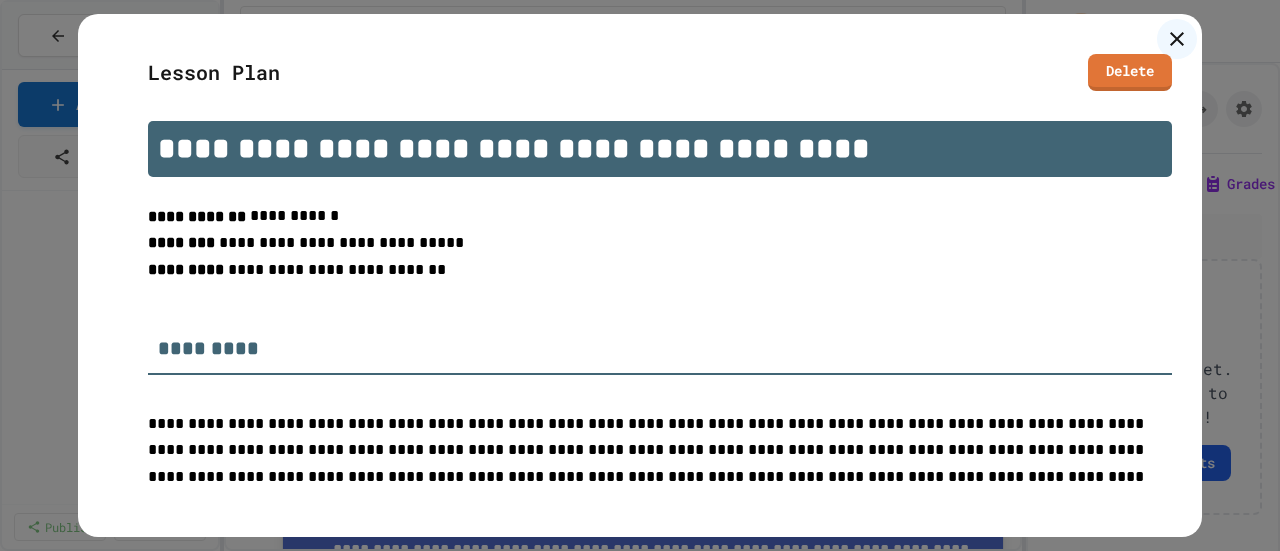 scroll, scrollTop: 0, scrollLeft: 0, axis: both 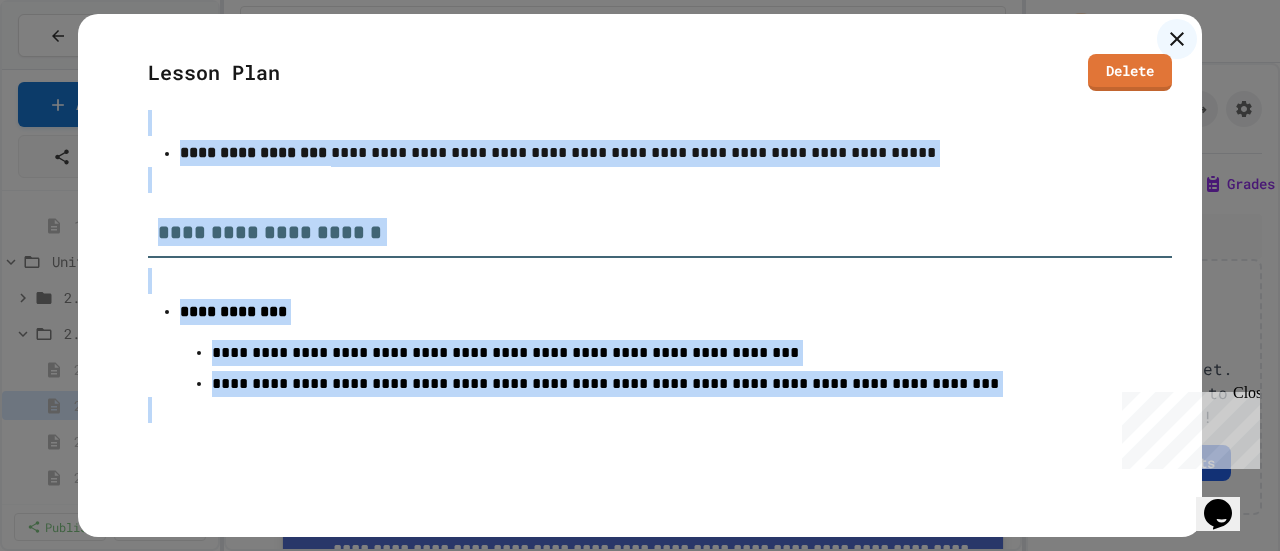 drag, startPoint x: 144, startPoint y: 348, endPoint x: 914, endPoint y: 519, distance: 788.75916 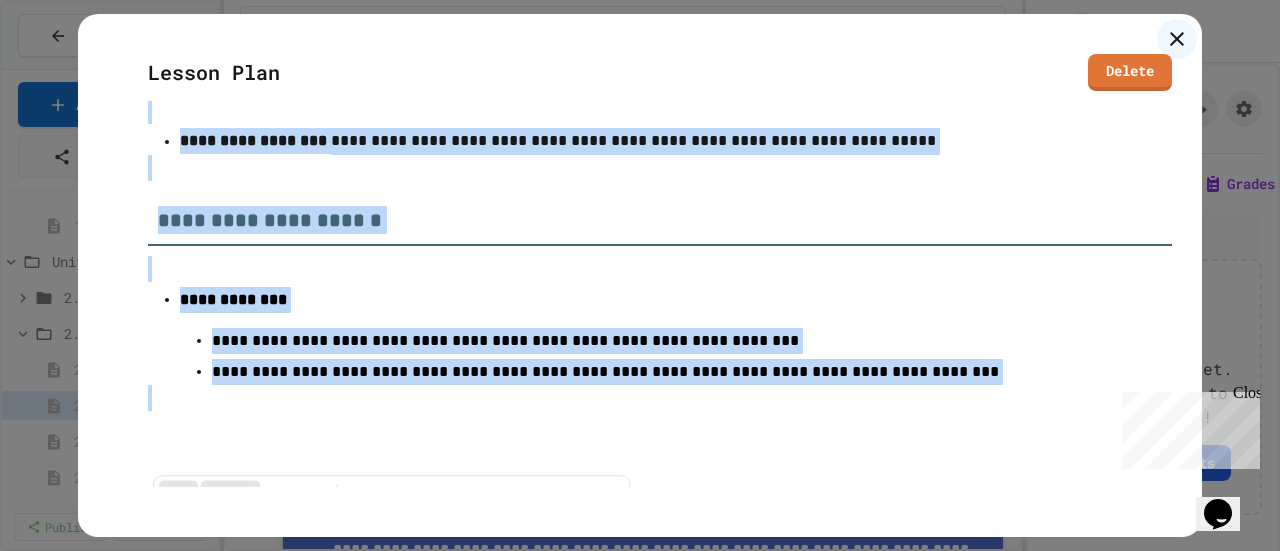 copy on "**********" 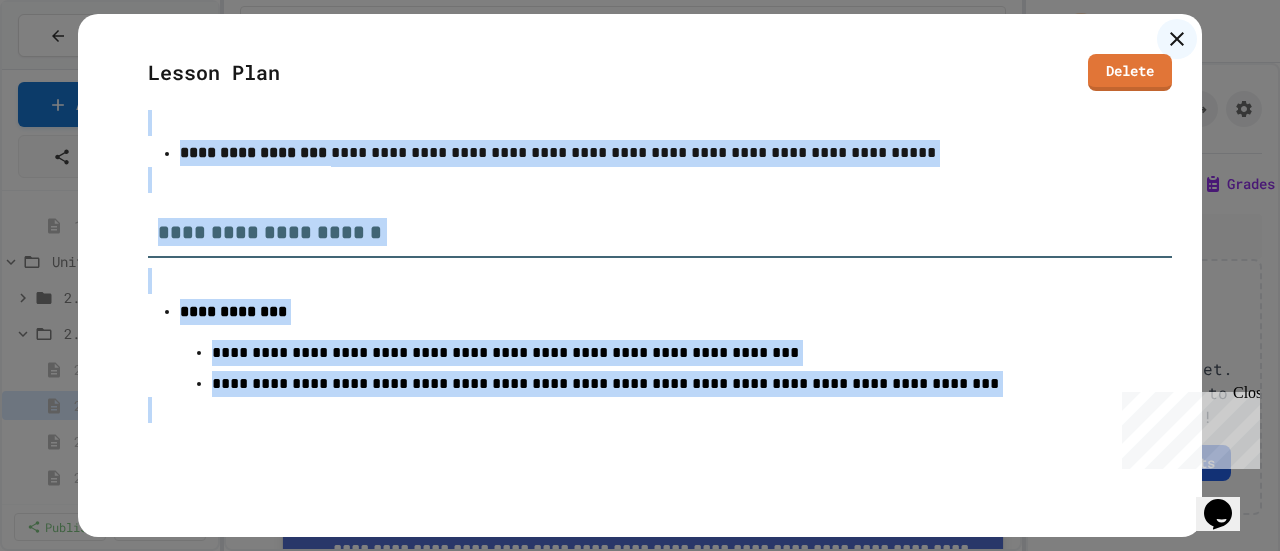 click on "**********" at bounding box center [660, 153] 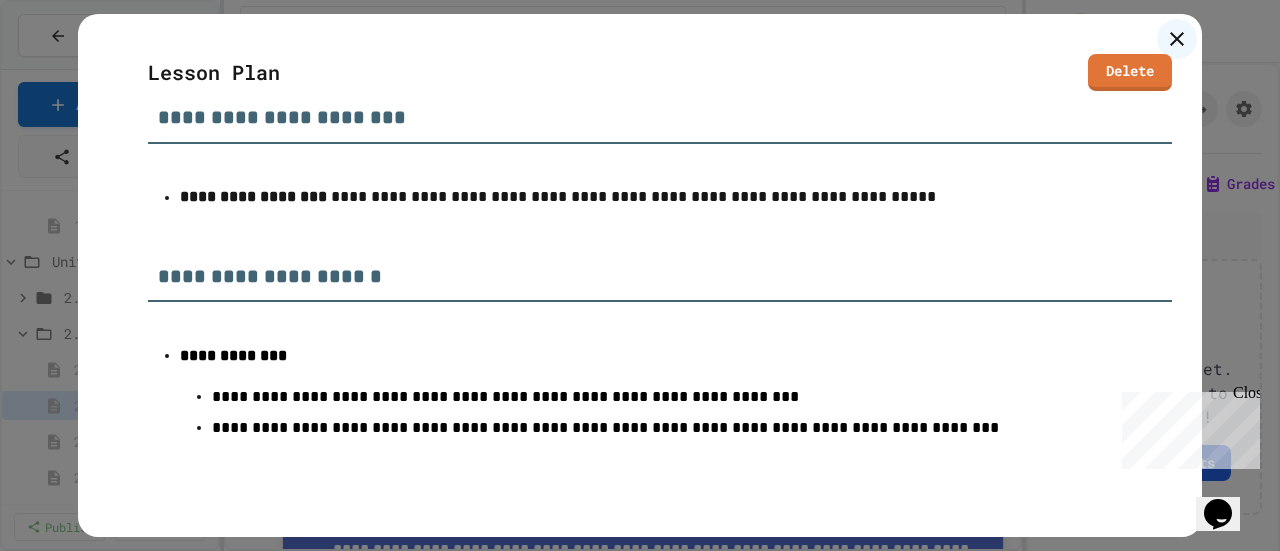click on "Chat with us now!  Close" 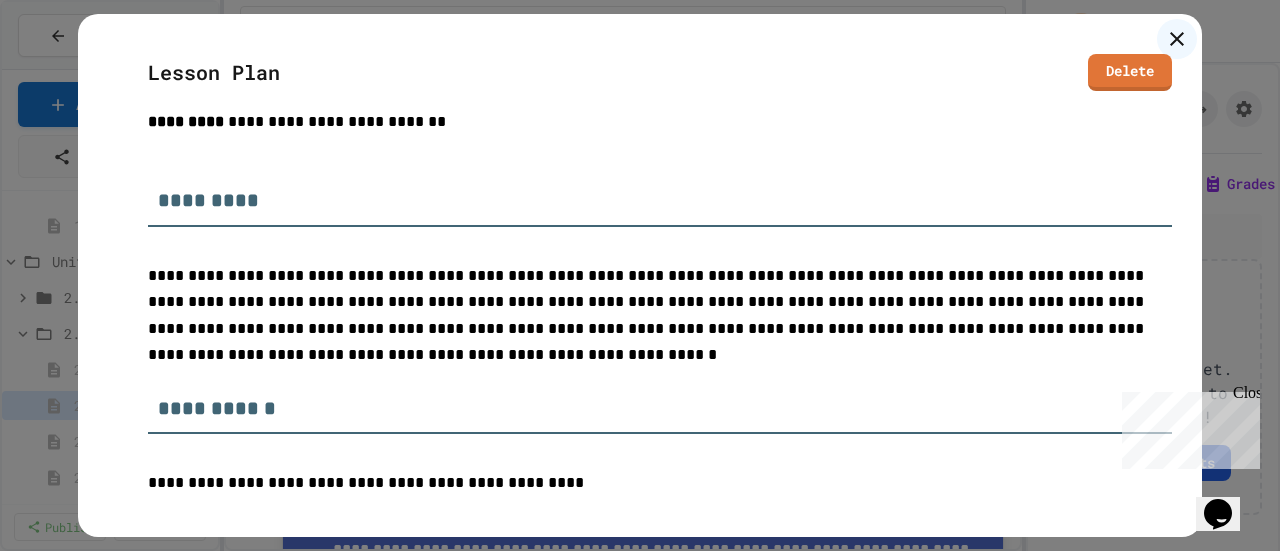 scroll, scrollTop: 0, scrollLeft: 0, axis: both 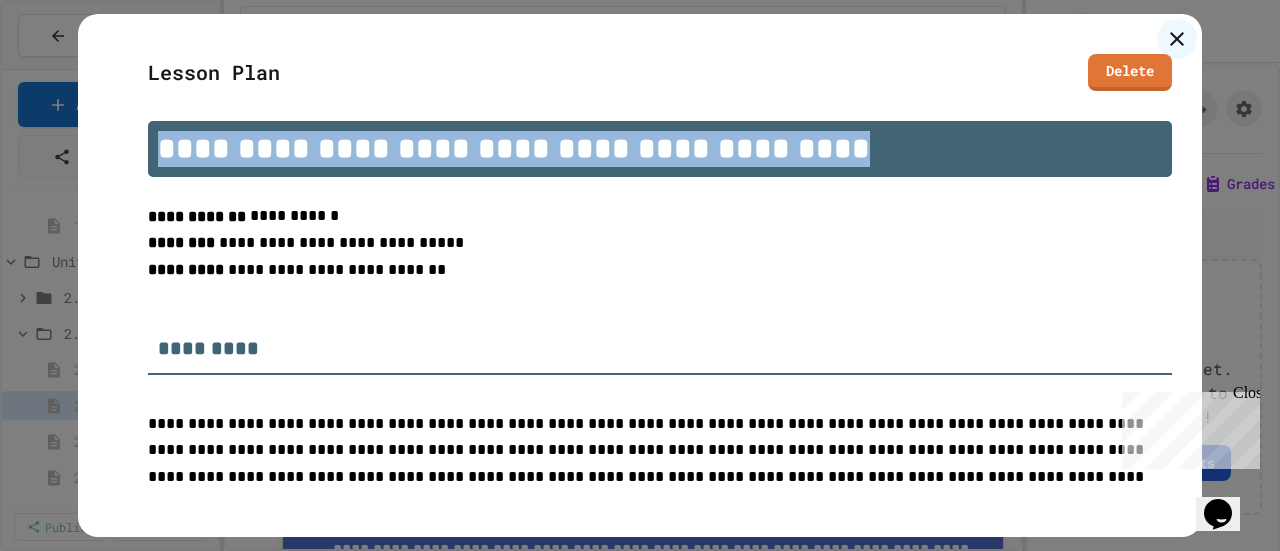 drag, startPoint x: 152, startPoint y: 141, endPoint x: 870, endPoint y: 147, distance: 718.0251 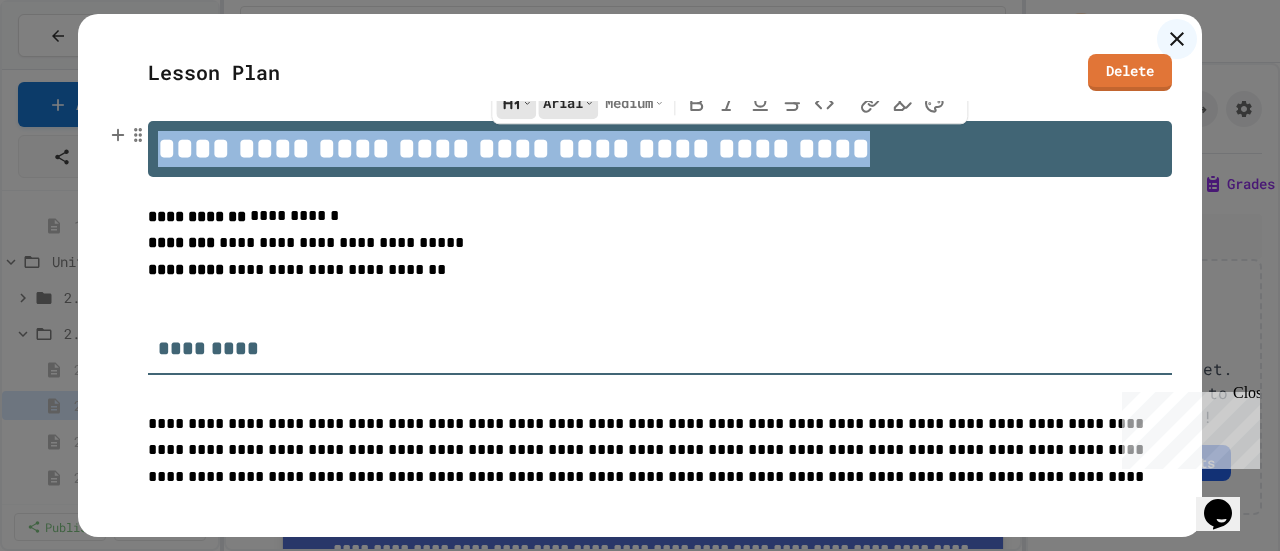 copy on "**********" 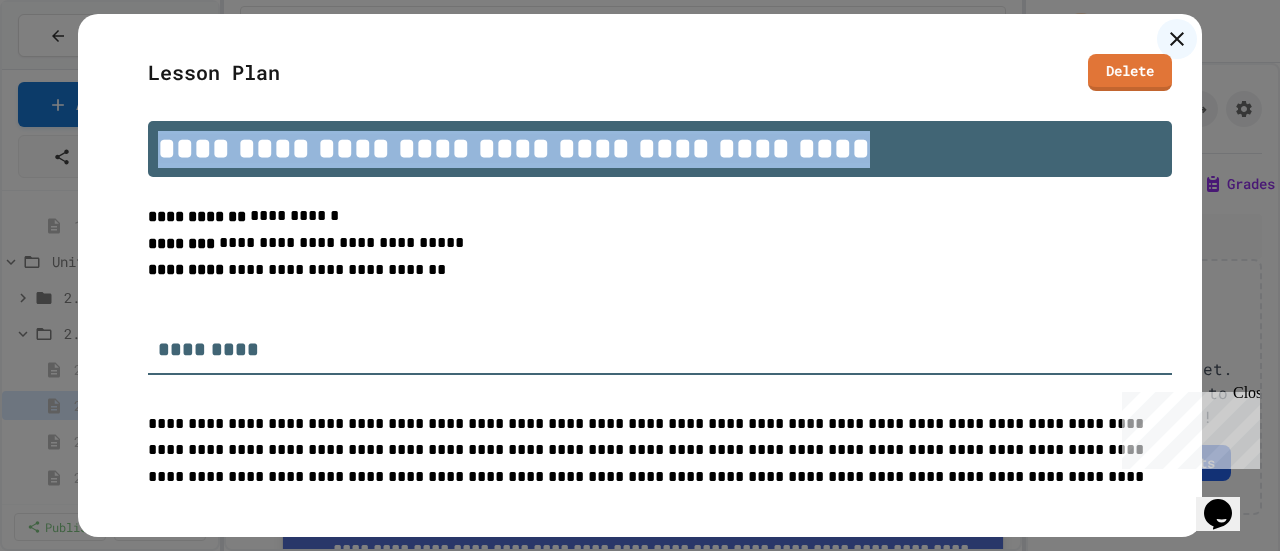click 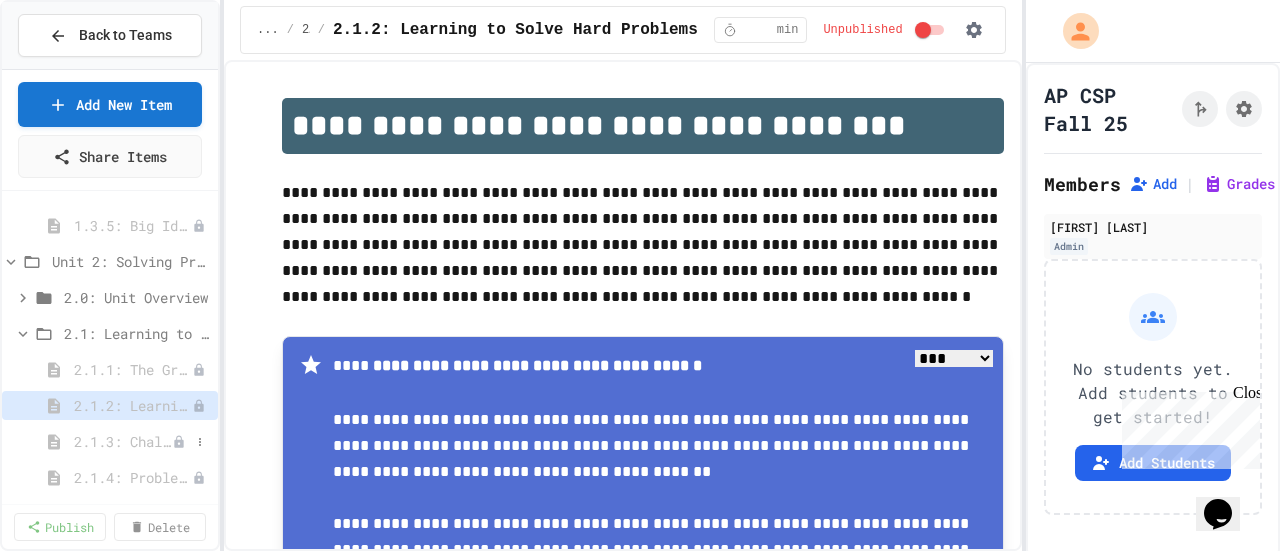 click on "2.1.3: Challenge Problem - The Bridge" at bounding box center (123, 441) 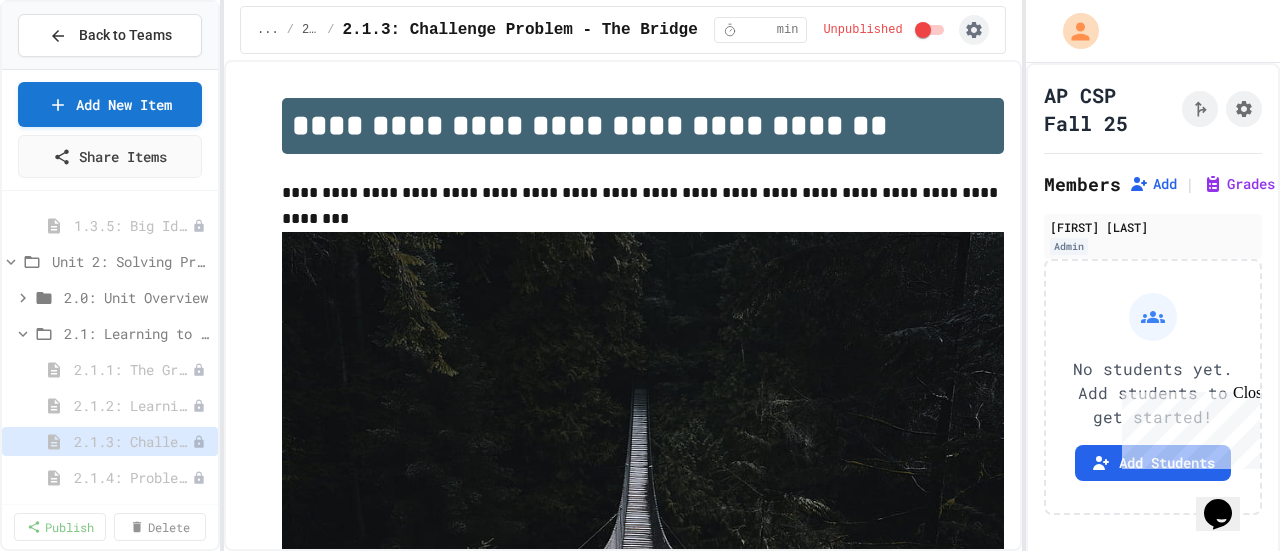 click 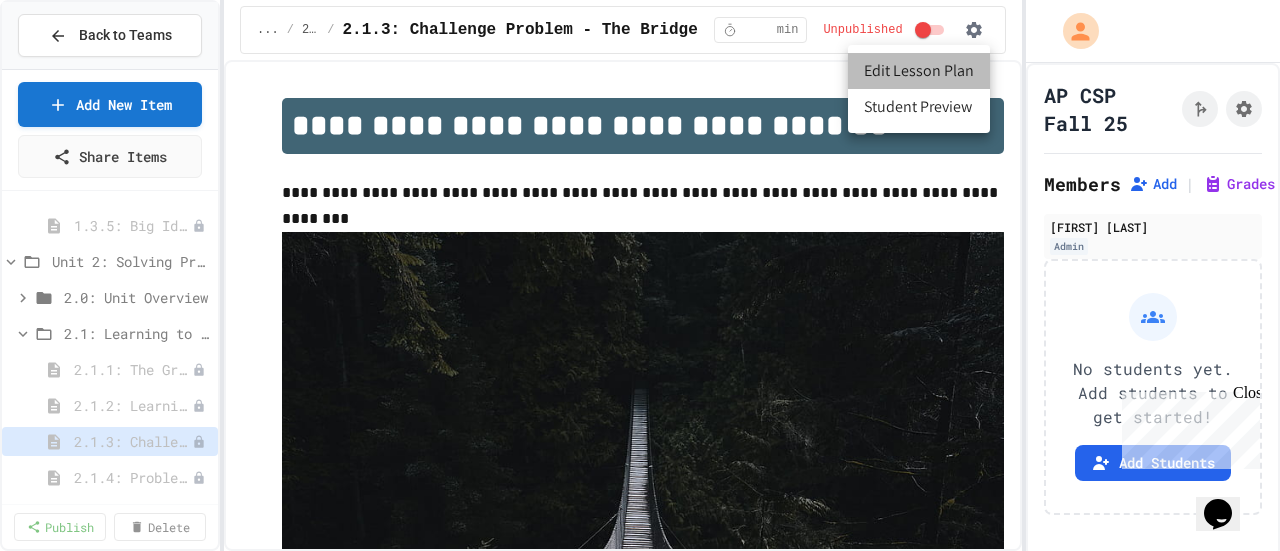 click on "Edit Lesson Plan" at bounding box center [919, 71] 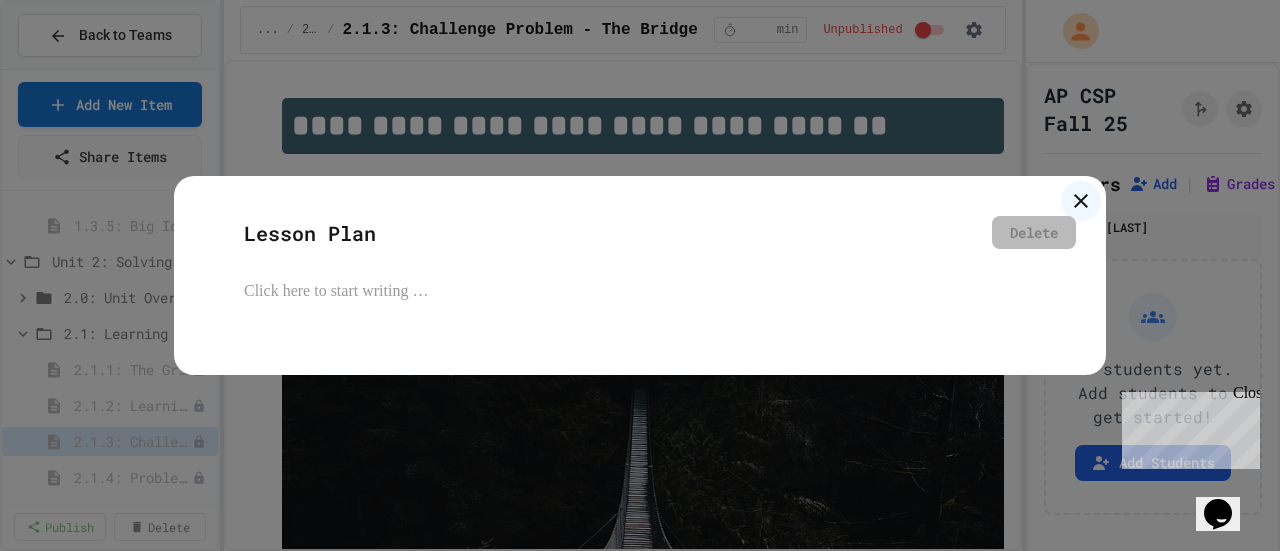 click 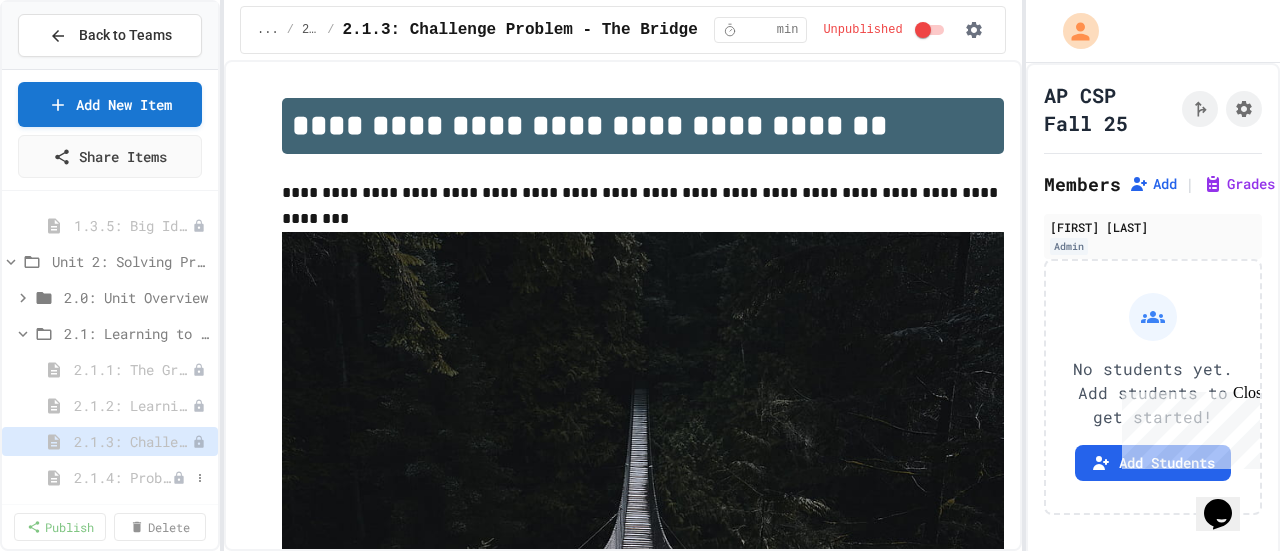 click on "2.1.4: Problem Solving Practice" at bounding box center [123, 477] 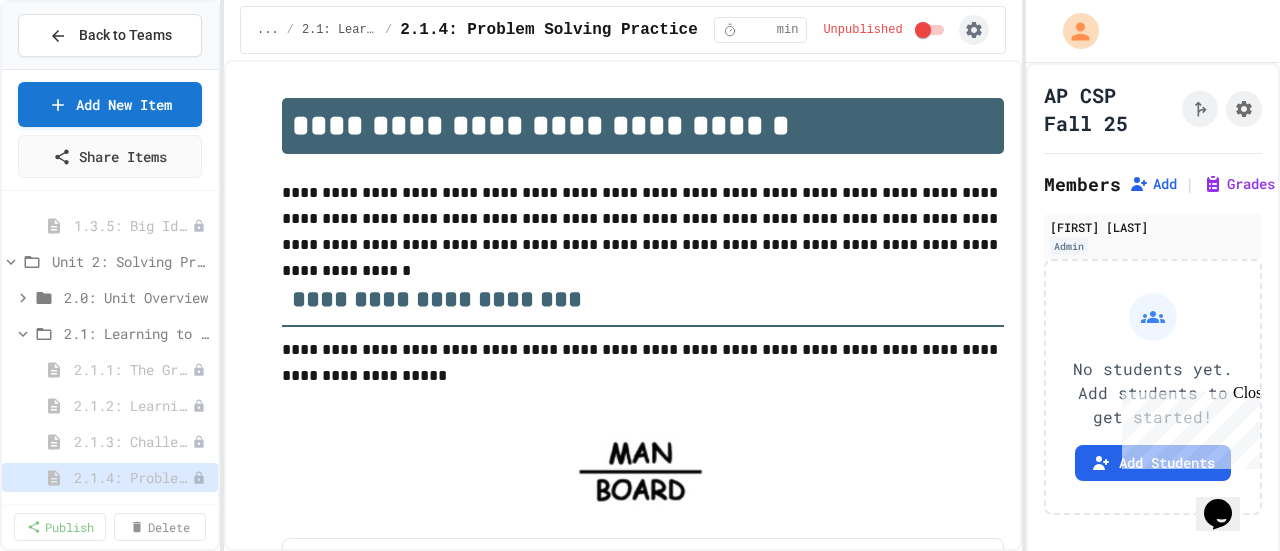 click 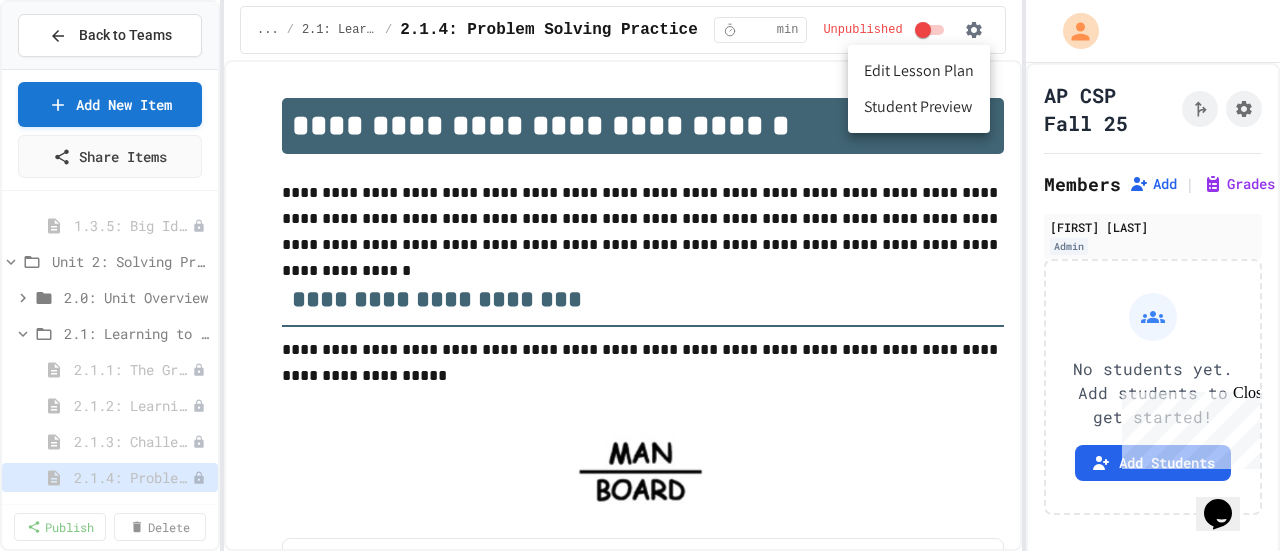 click on "Edit Lesson Plan" at bounding box center [919, 71] 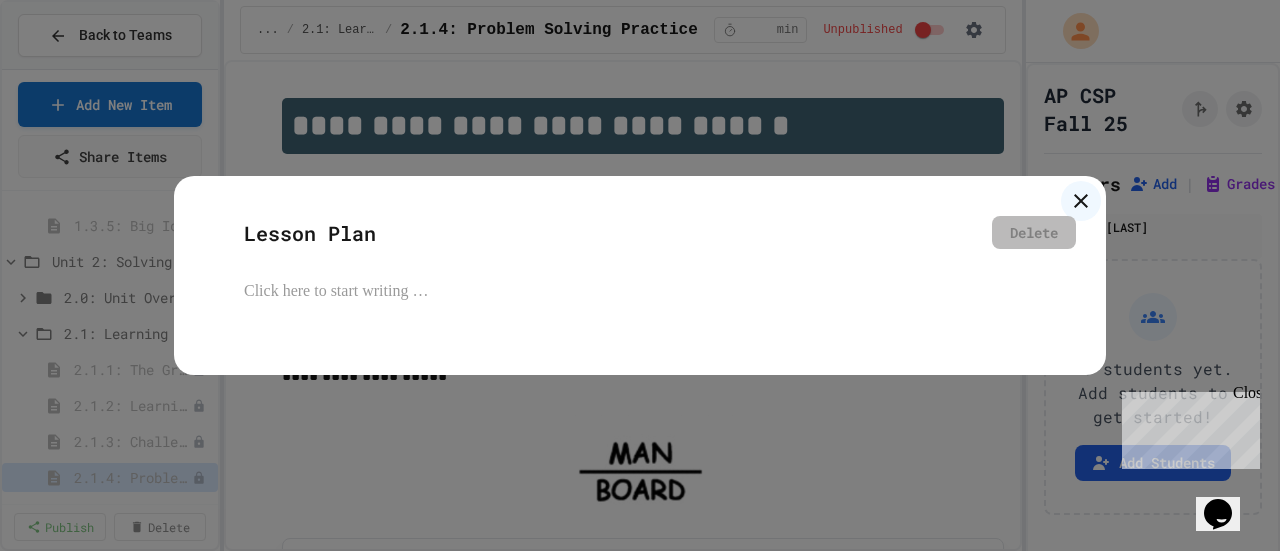 click 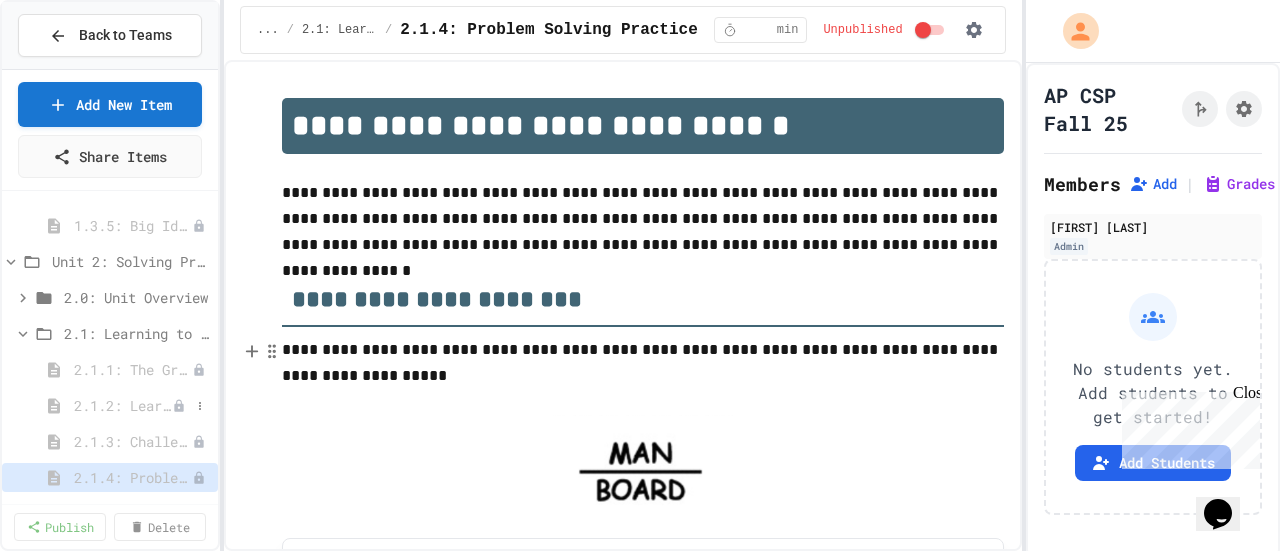 click on "2.1.2: Learning to Solve Hard Problems" at bounding box center [123, 405] 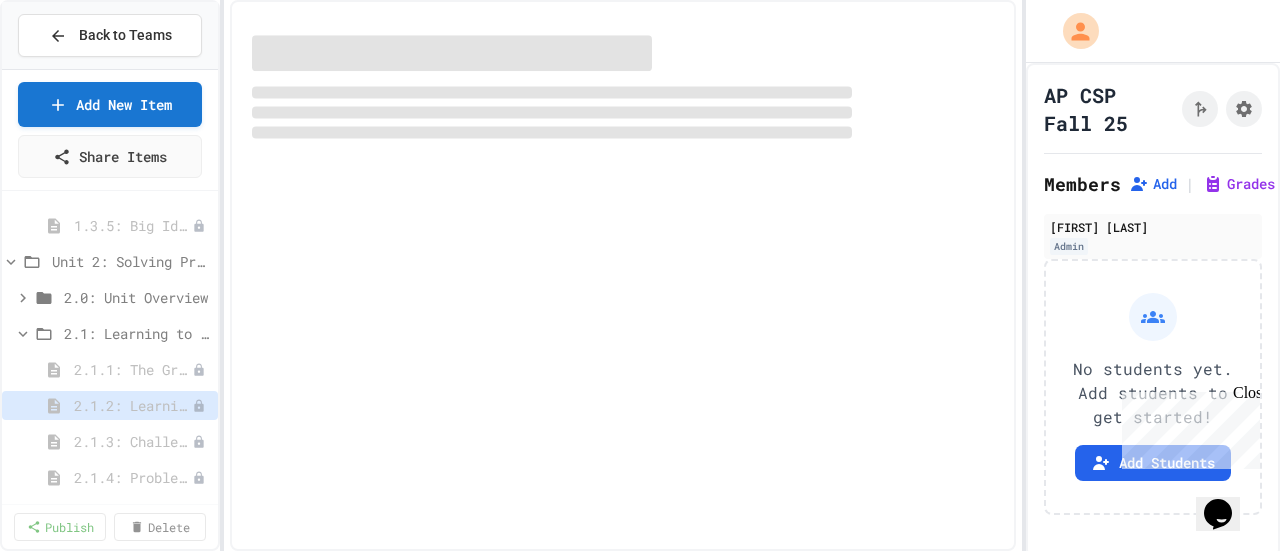 select on "***" 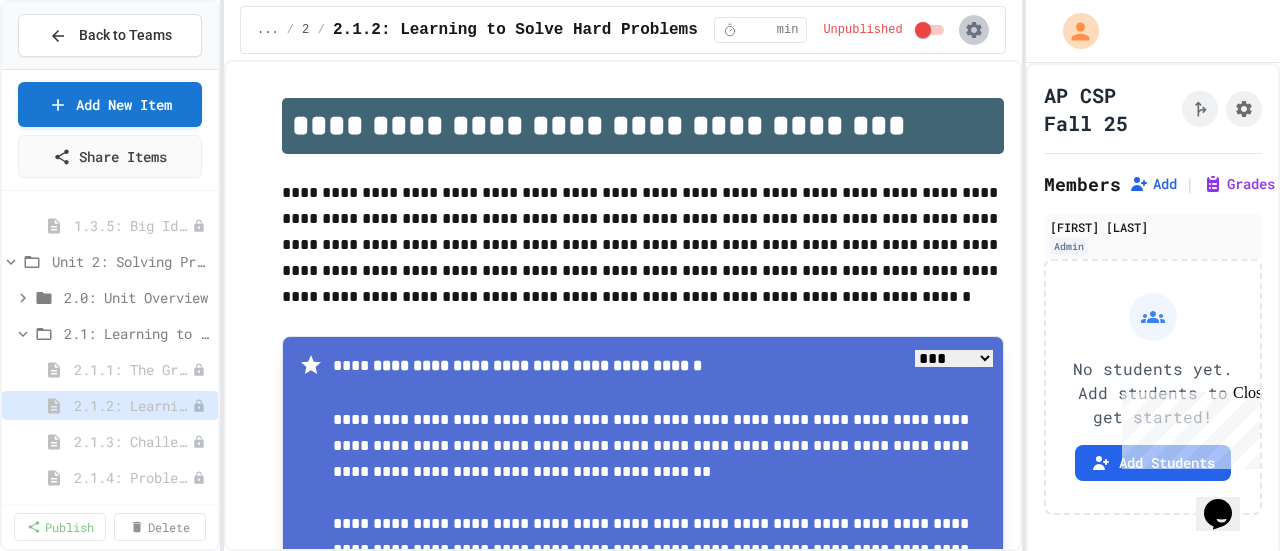 click 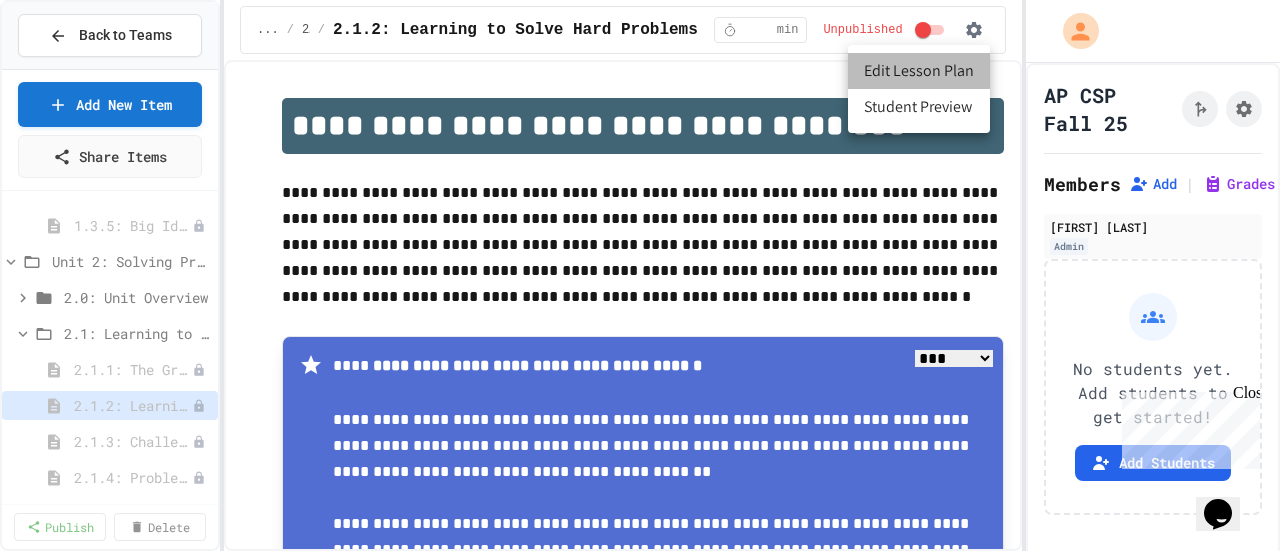 click on "Edit Lesson Plan" at bounding box center [919, 71] 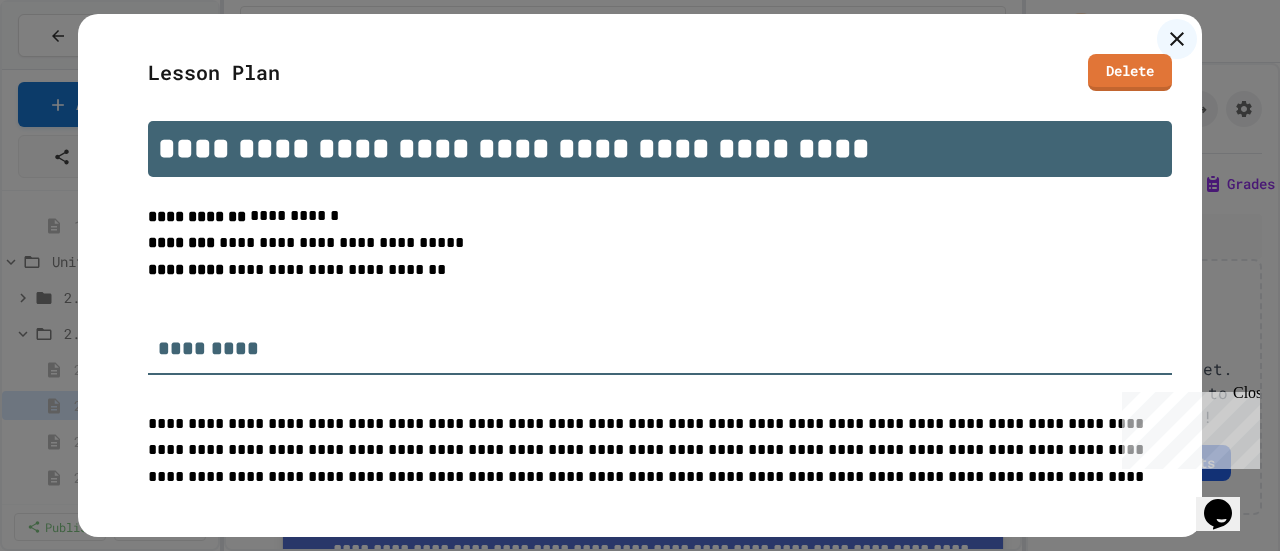 click 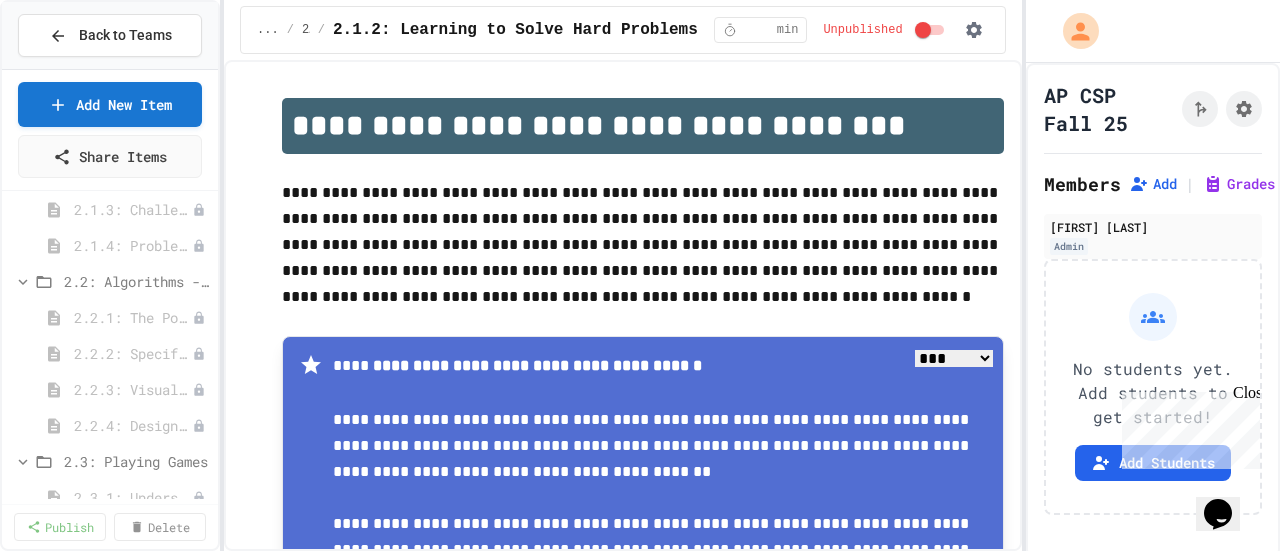 scroll, scrollTop: 740, scrollLeft: 0, axis: vertical 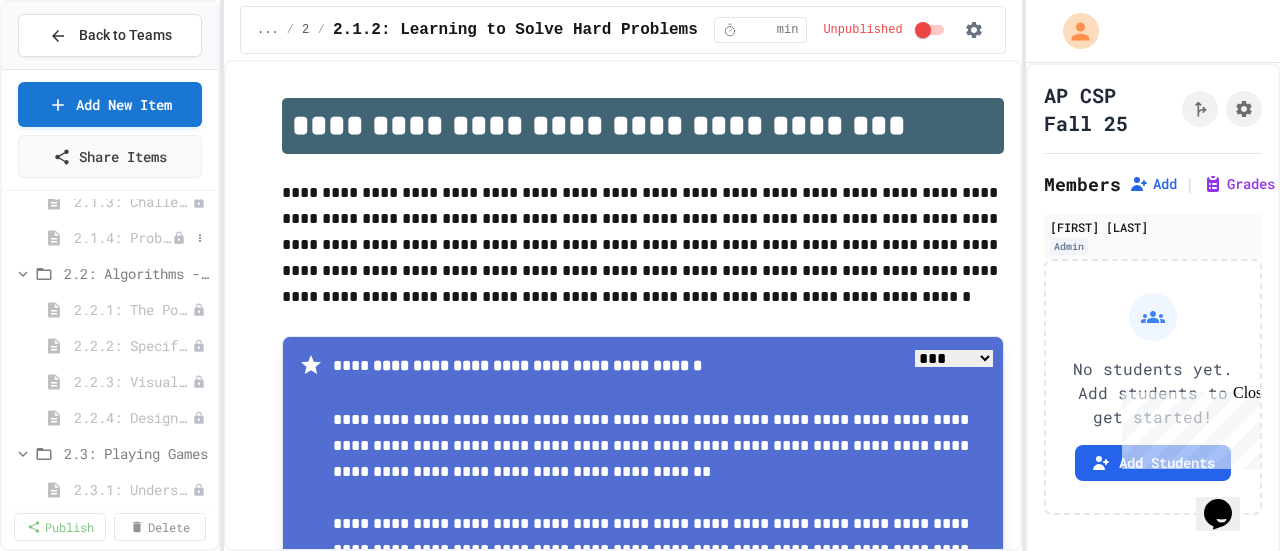 click on "2.1.4: Problem Solving Practice" at bounding box center [123, 237] 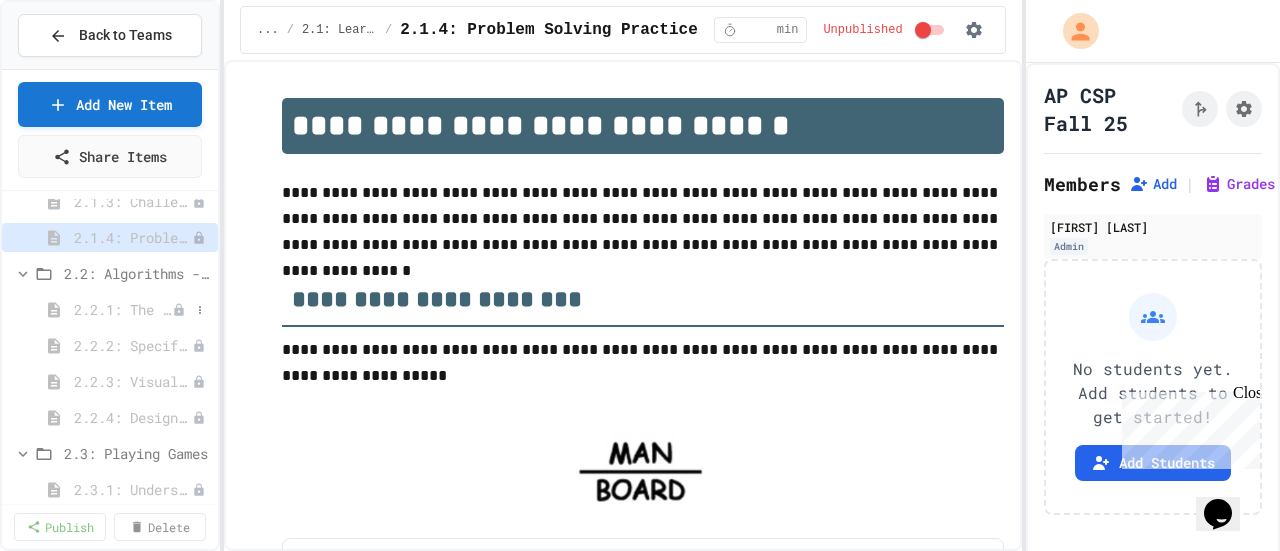 click on "2.2.1: The Power of Algorithms" at bounding box center (123, 309) 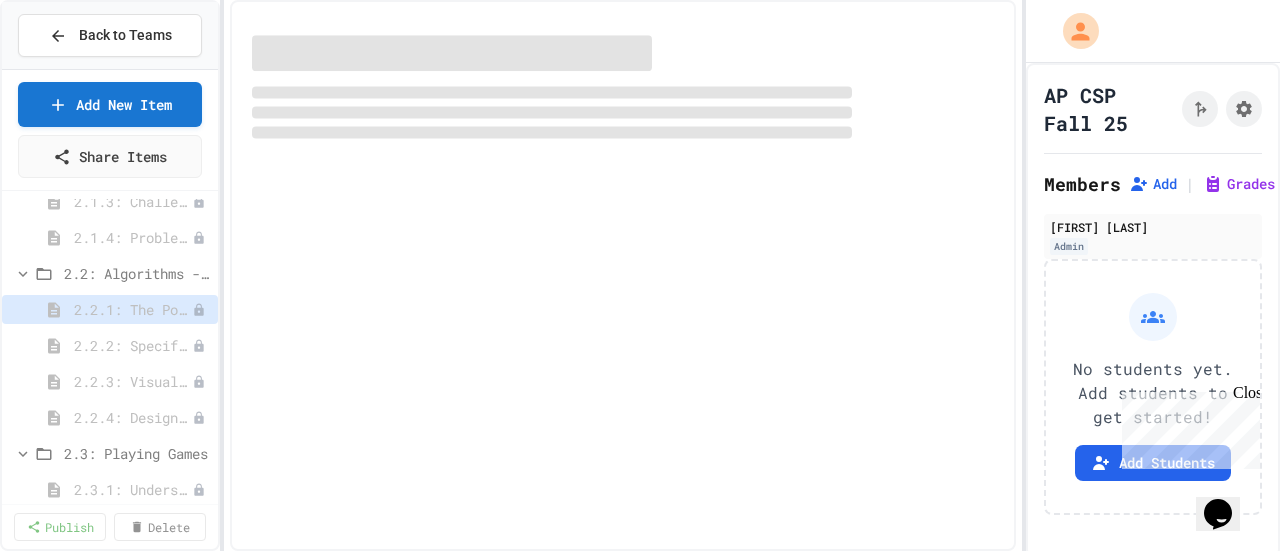click on "2.2.1: The Power of Algorithms" at bounding box center [133, 309] 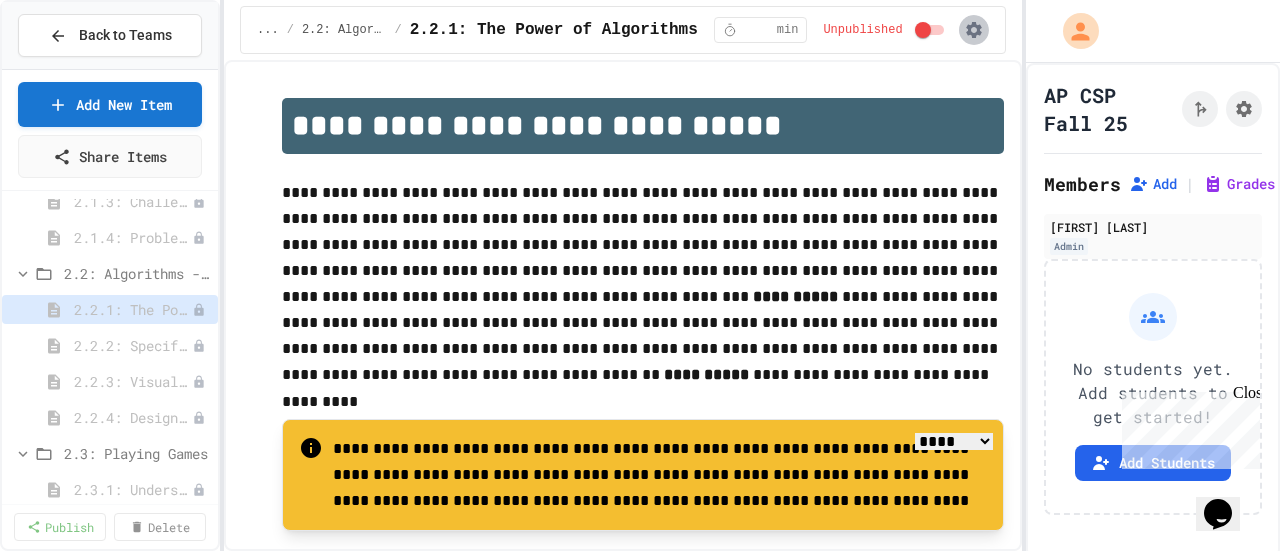 click at bounding box center (974, 30) 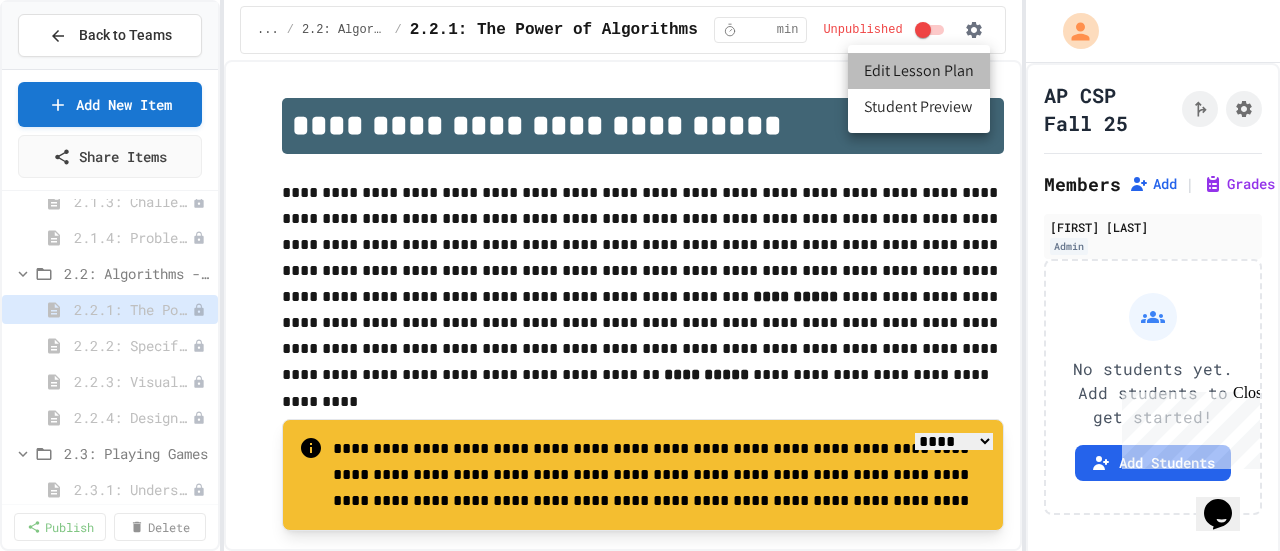 click on "Edit Lesson Plan" at bounding box center [919, 71] 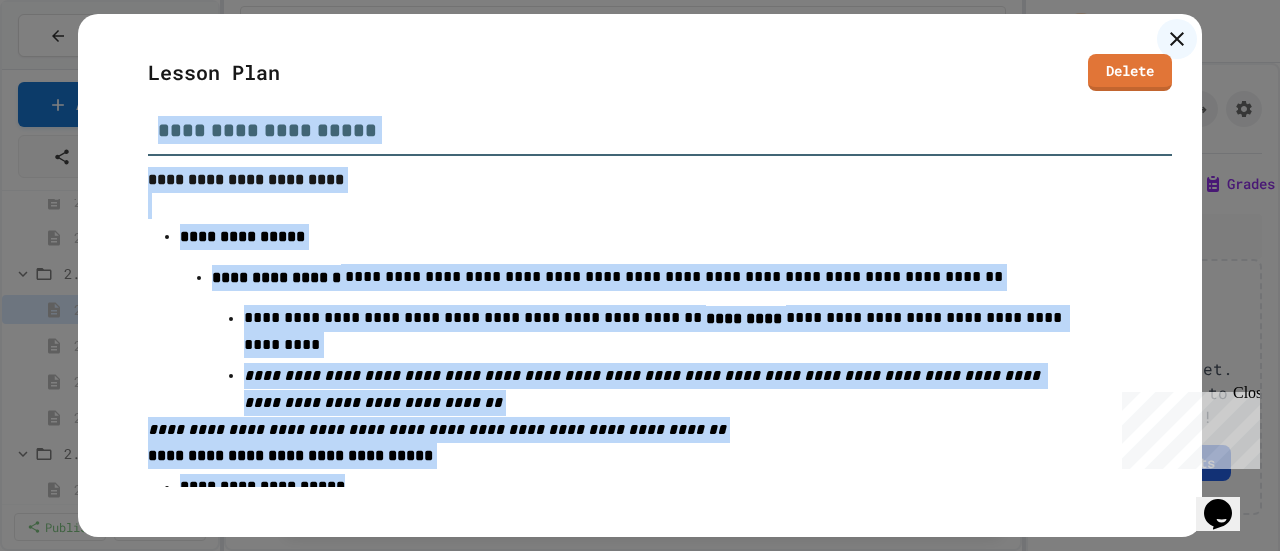 scroll, scrollTop: 1676, scrollLeft: 0, axis: vertical 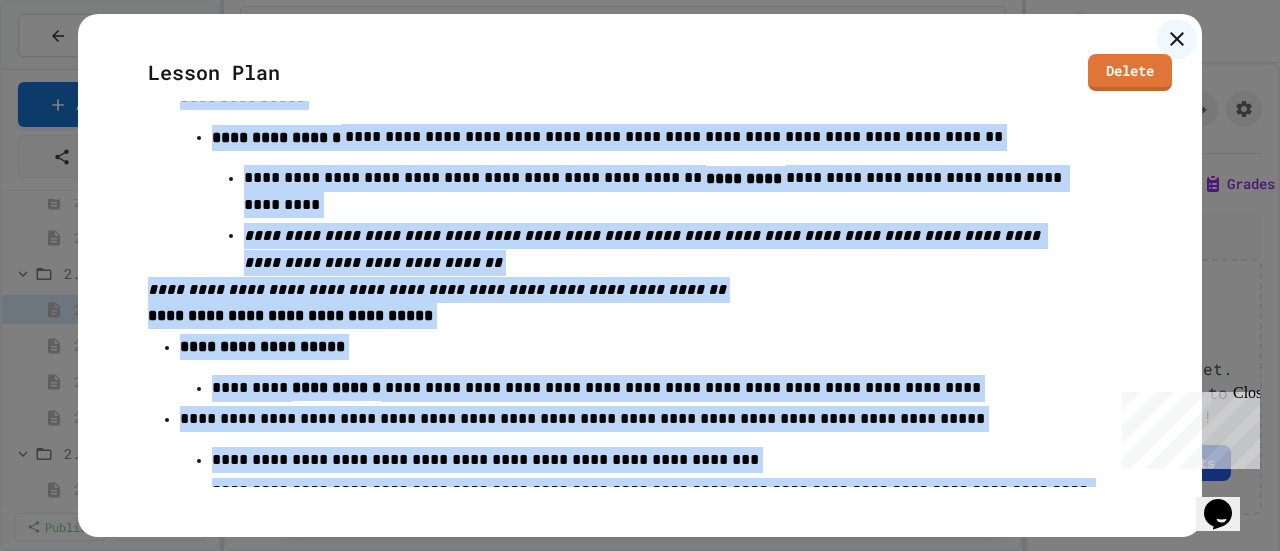 drag, startPoint x: 146, startPoint y: 151, endPoint x: 574, endPoint y: 413, distance: 501.82468 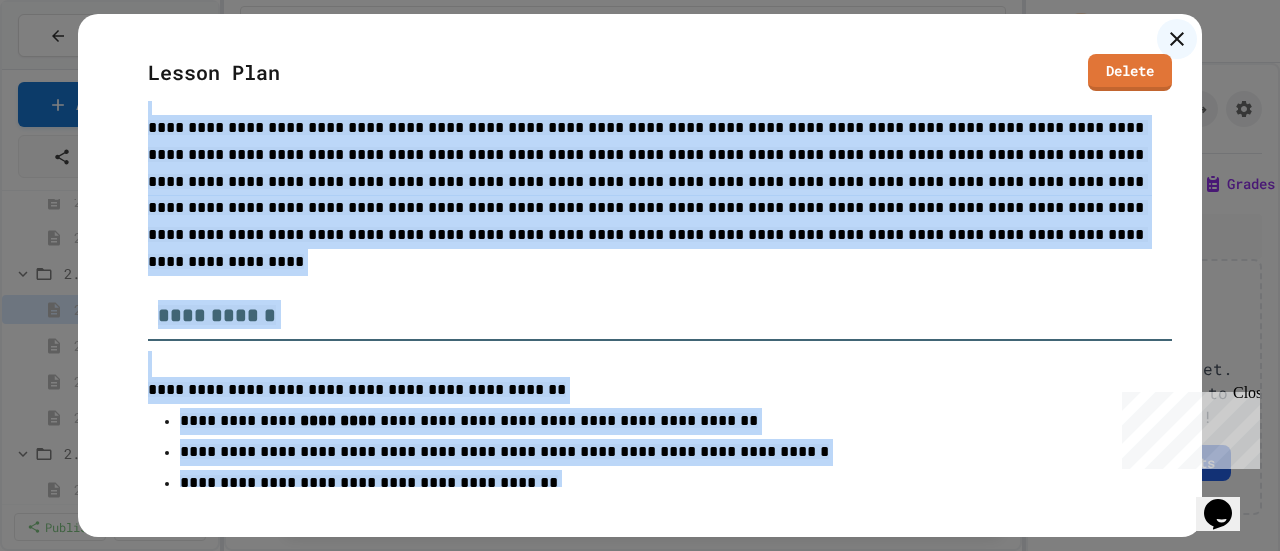 scroll, scrollTop: 0, scrollLeft: 0, axis: both 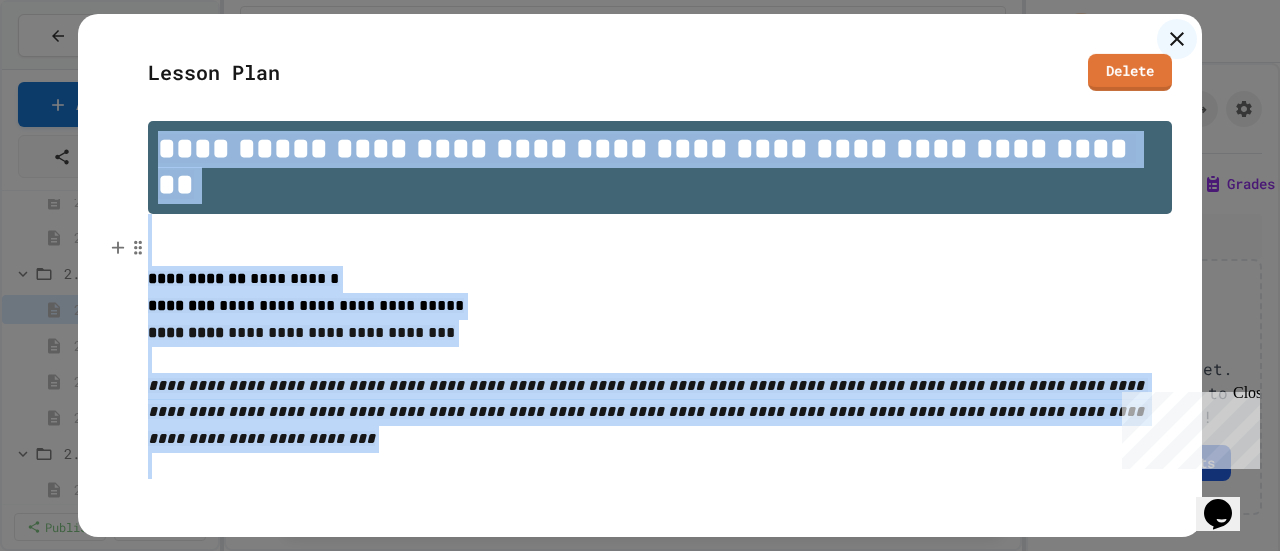 click on "**********" at bounding box center [660, 293] 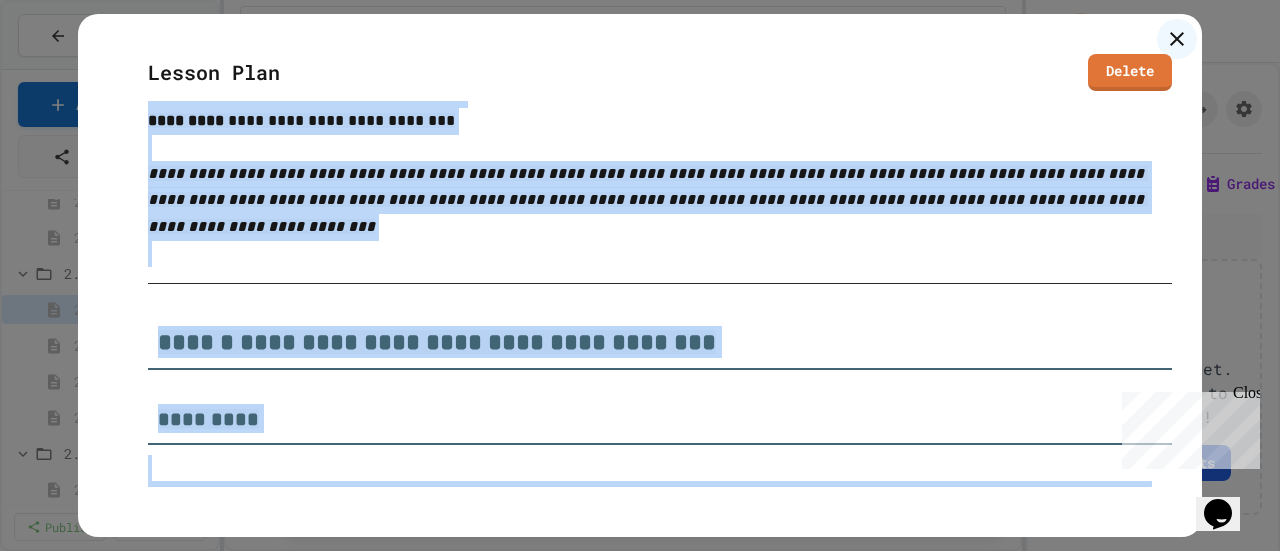scroll, scrollTop: 0, scrollLeft: 0, axis: both 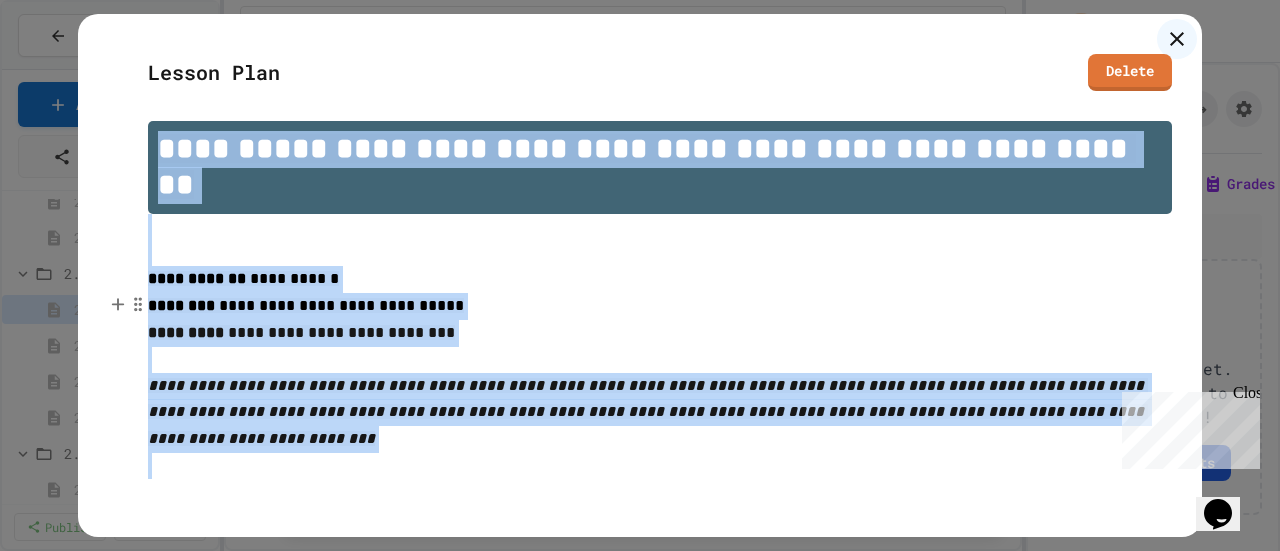 click on "**********" at bounding box center [660, 333] 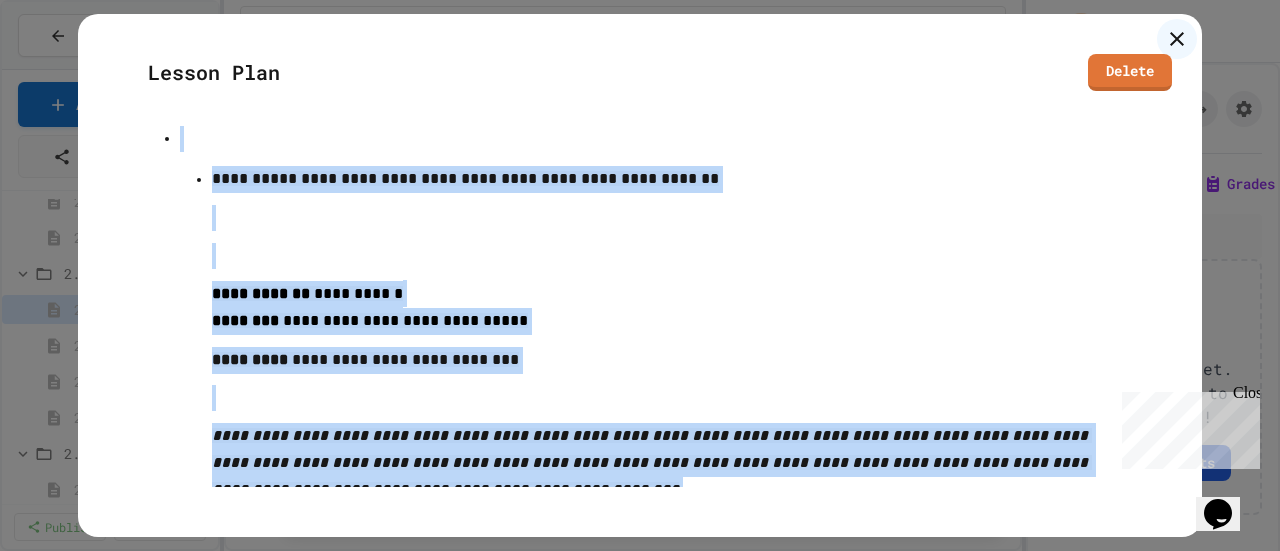 click 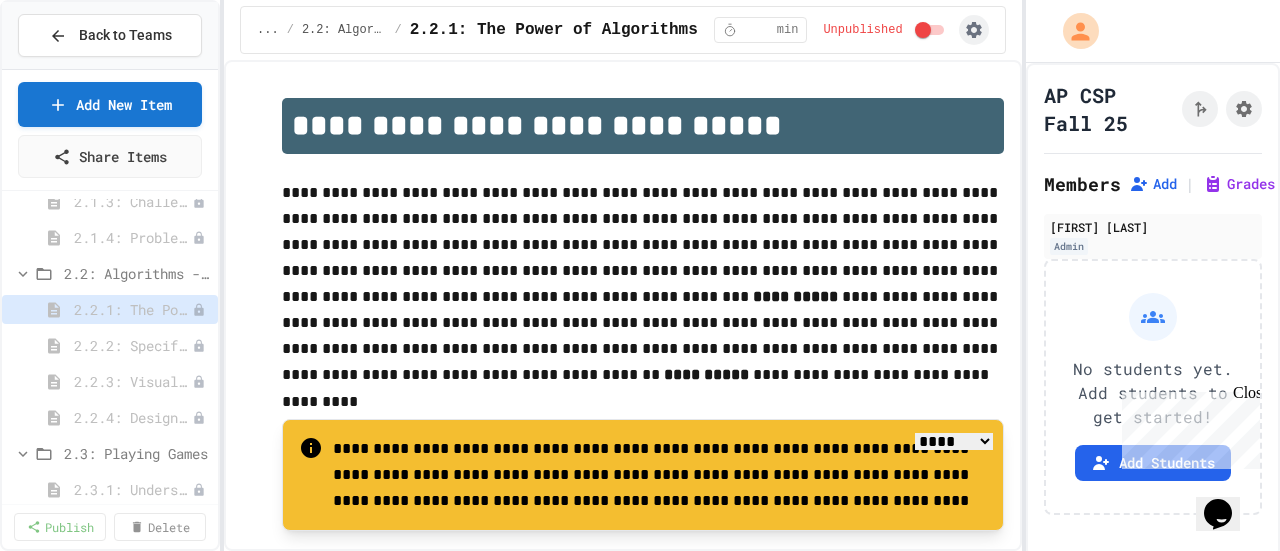 click 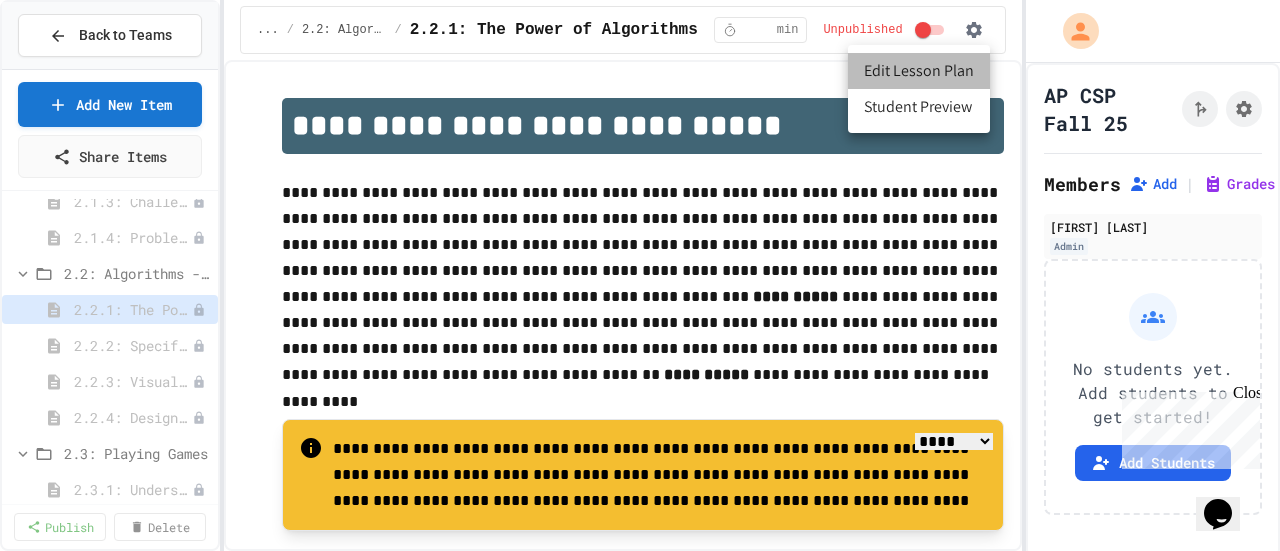 click on "Edit Lesson Plan" at bounding box center (919, 71) 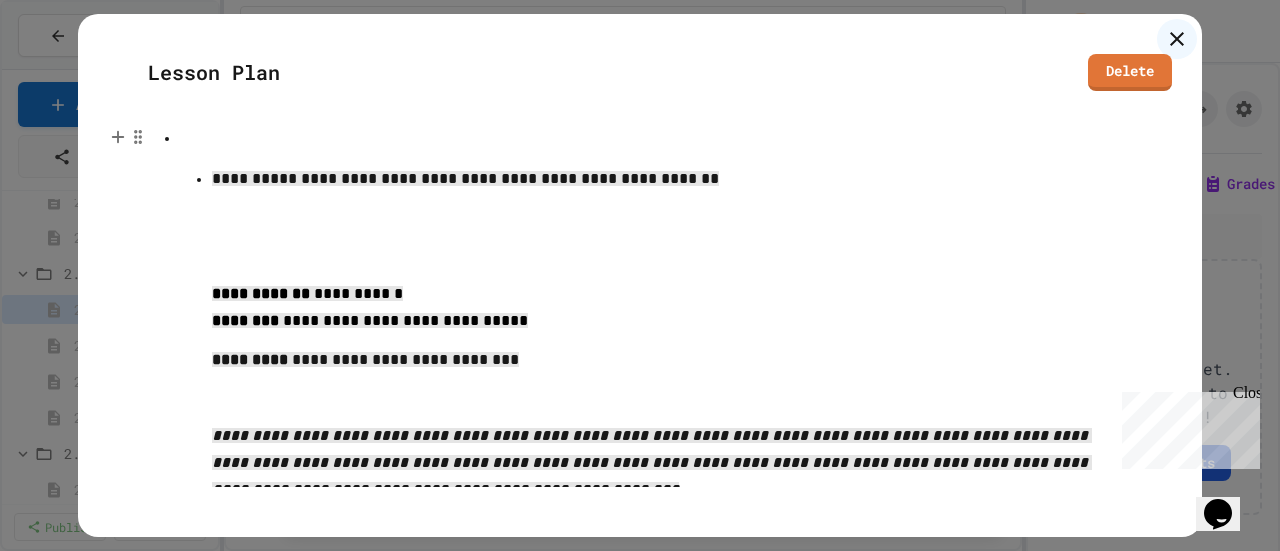 click at bounding box center (660, 218) 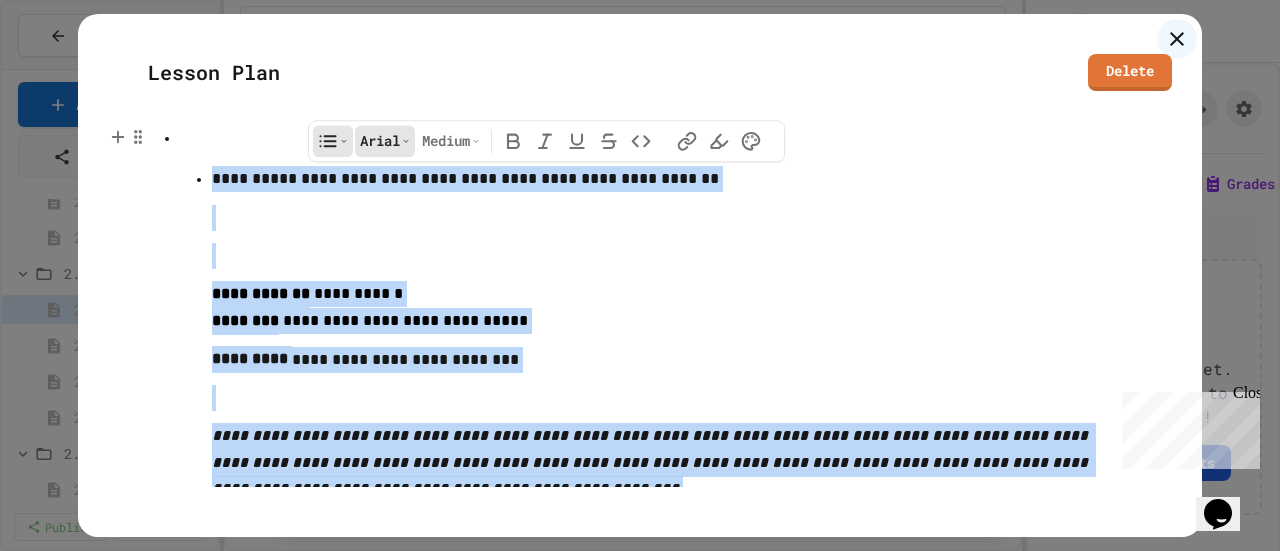 click on "**********" at bounding box center [660, 1451] 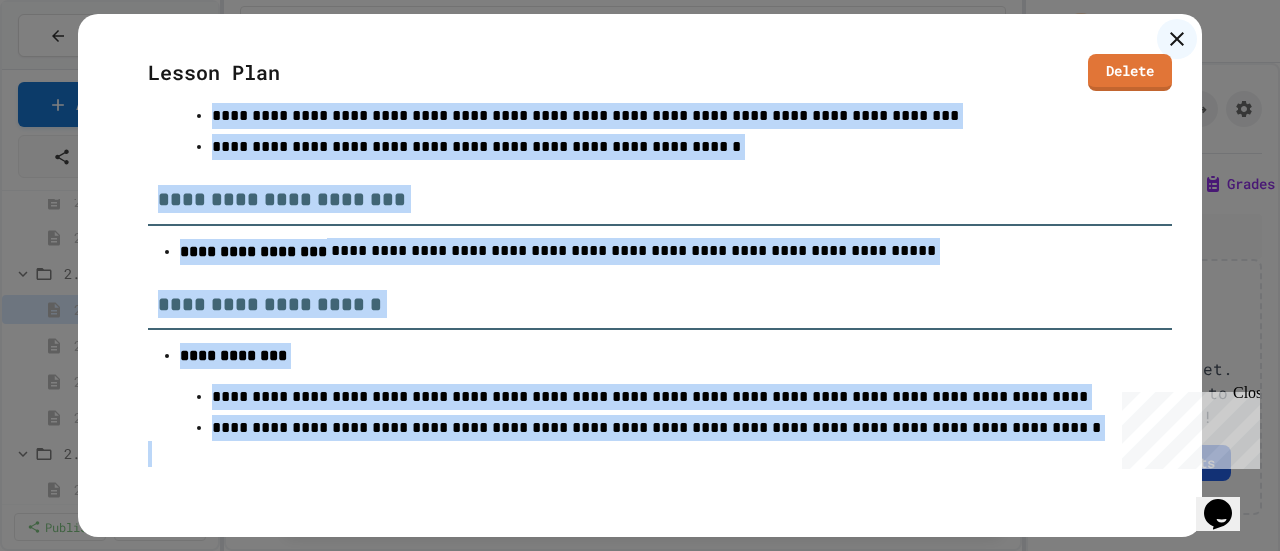 scroll, scrollTop: 9480, scrollLeft: 0, axis: vertical 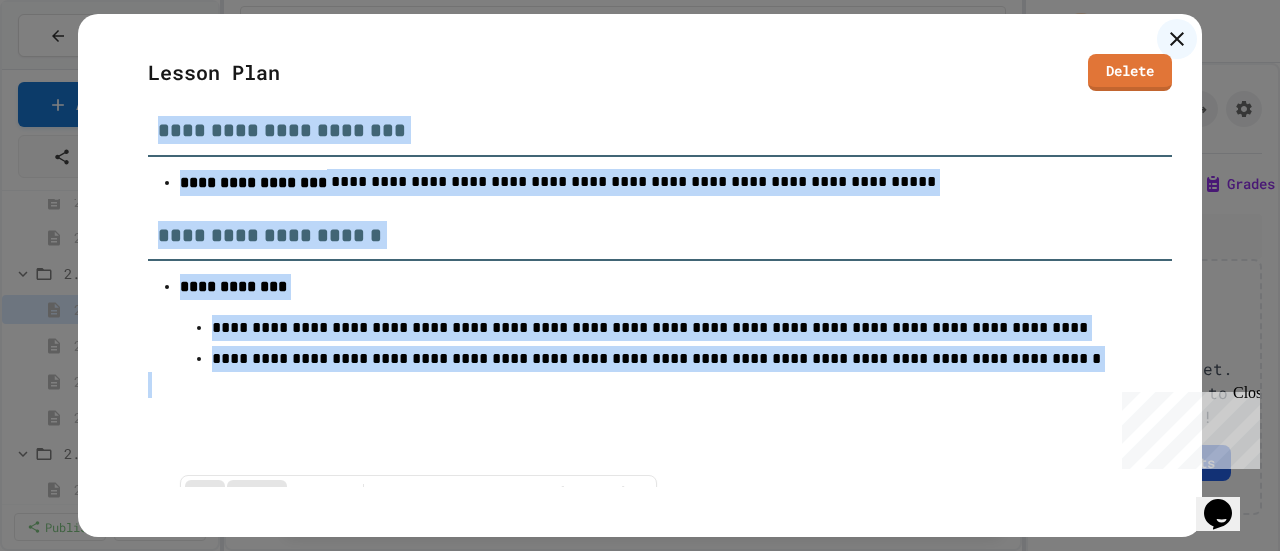 copy on "**********" 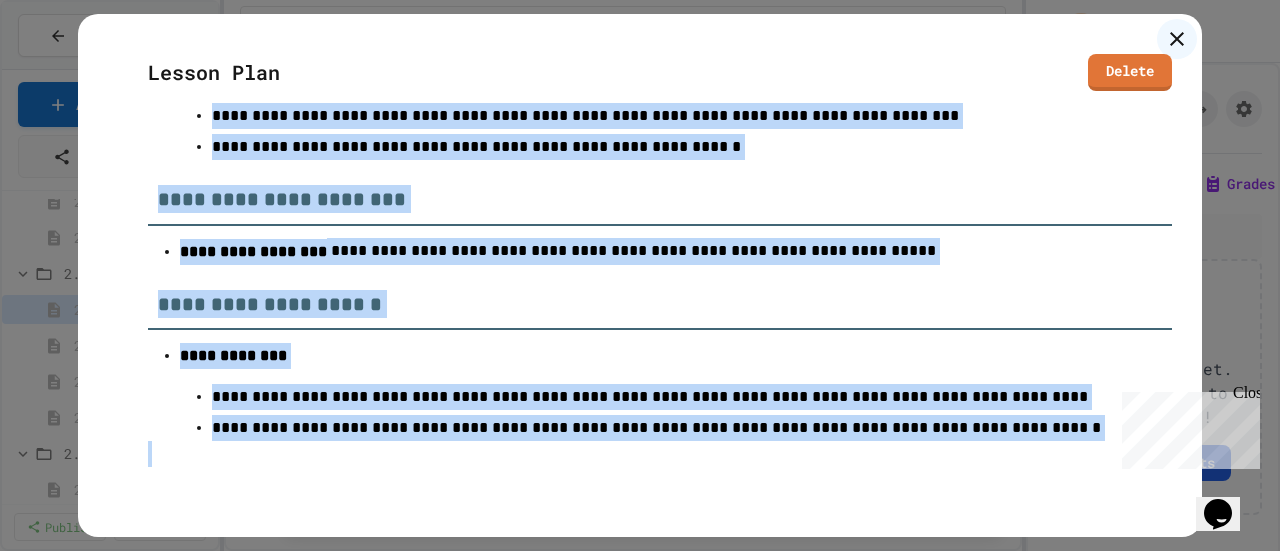 click on "**********" at bounding box center [660, 192] 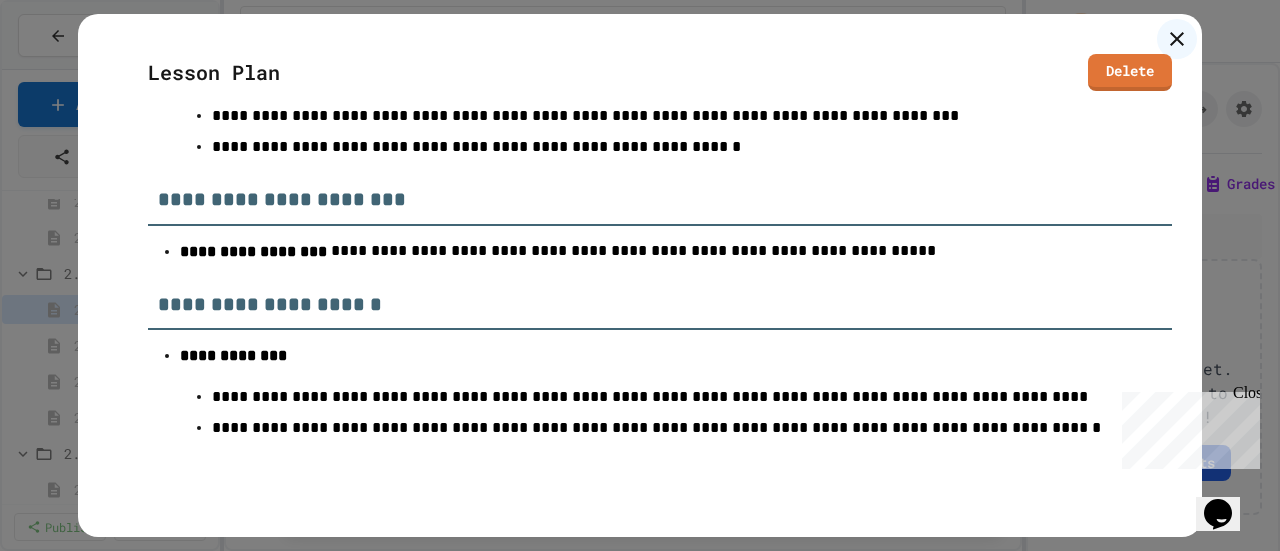 click 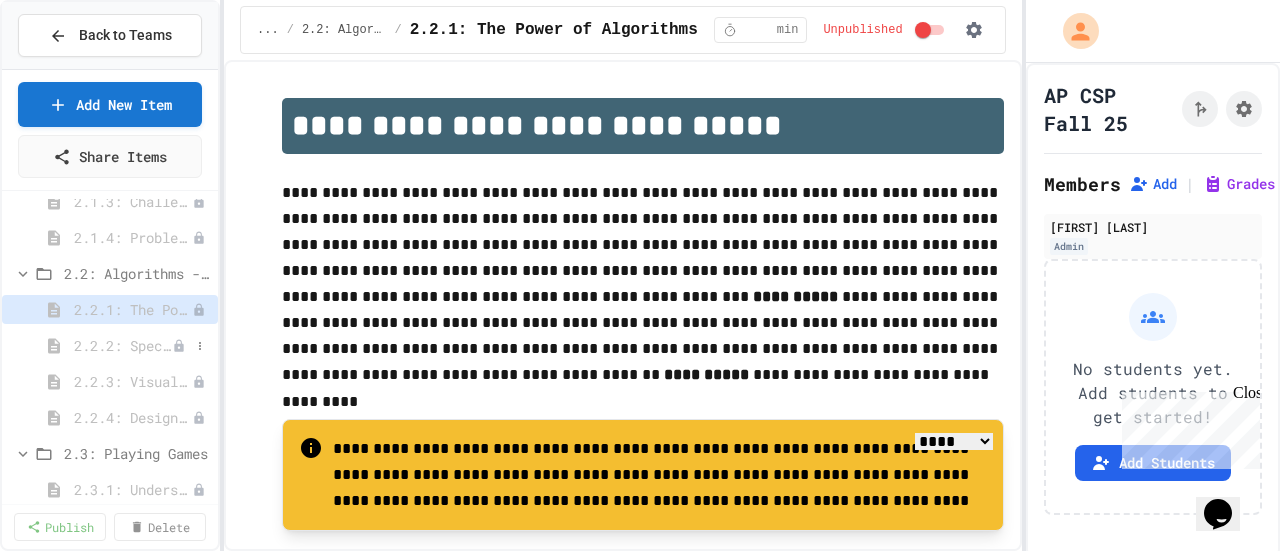click on "2.2.2: Specifying Ideas with Pseudocode" at bounding box center [123, 345] 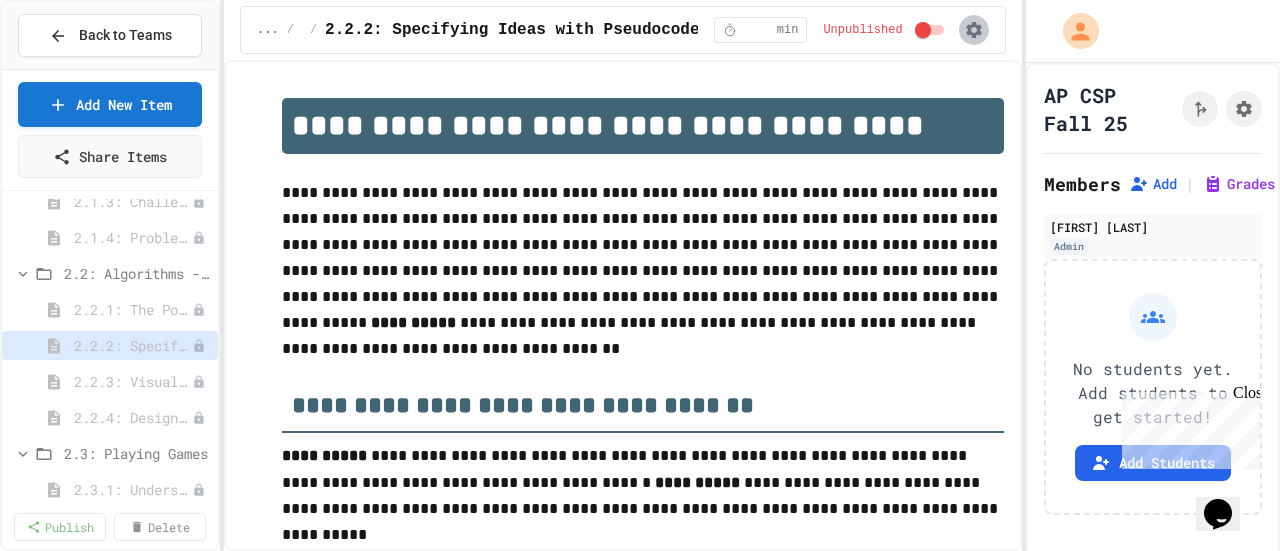 click 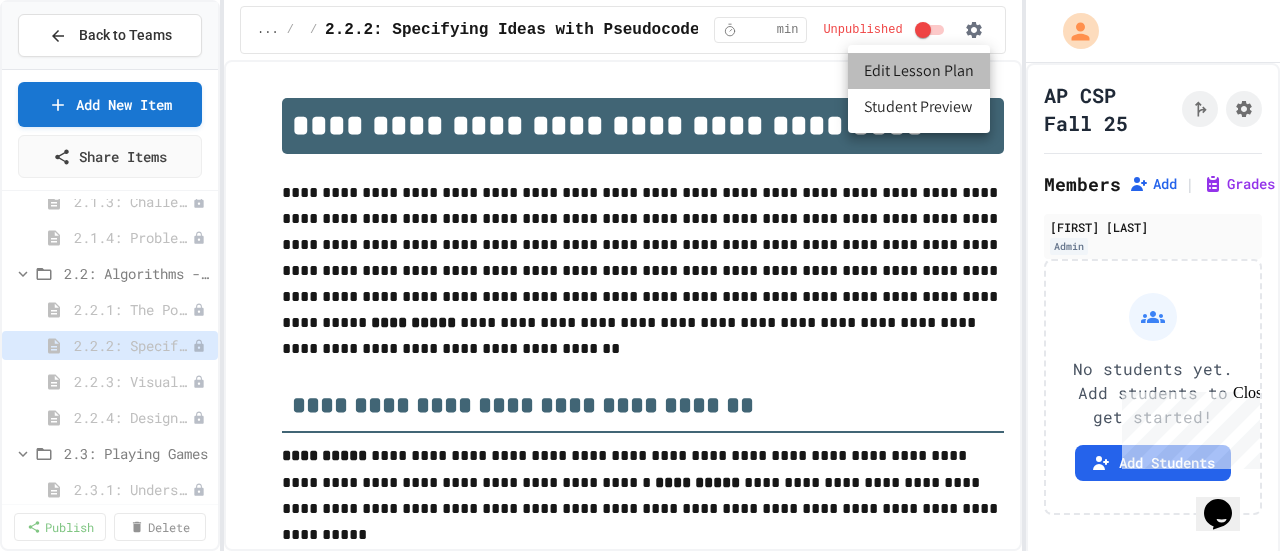 click on "Edit Lesson Plan" at bounding box center [919, 71] 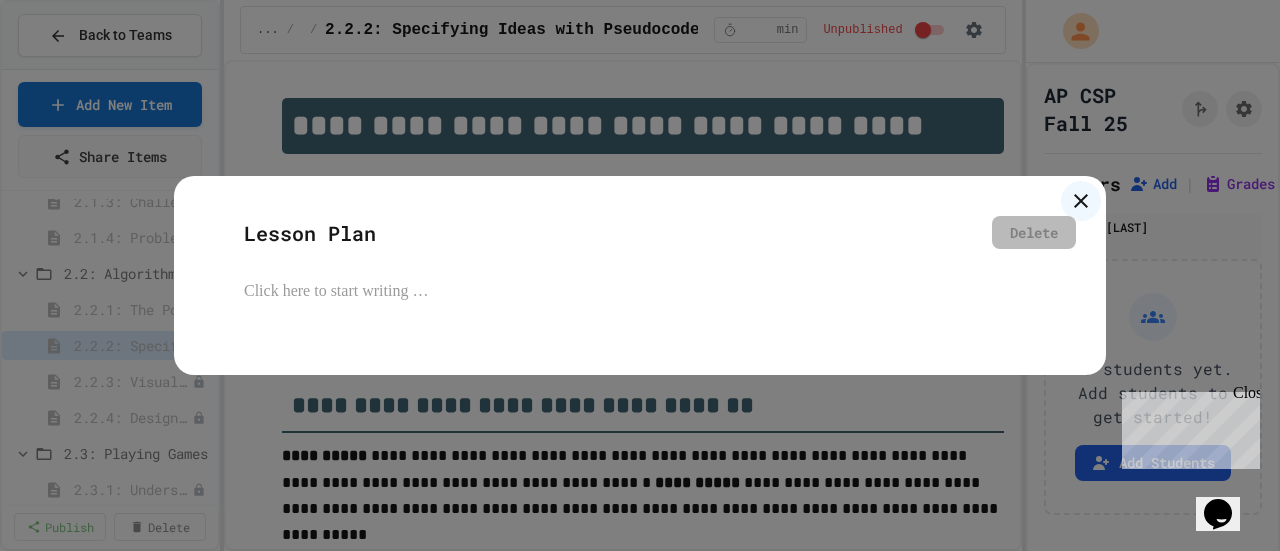 click 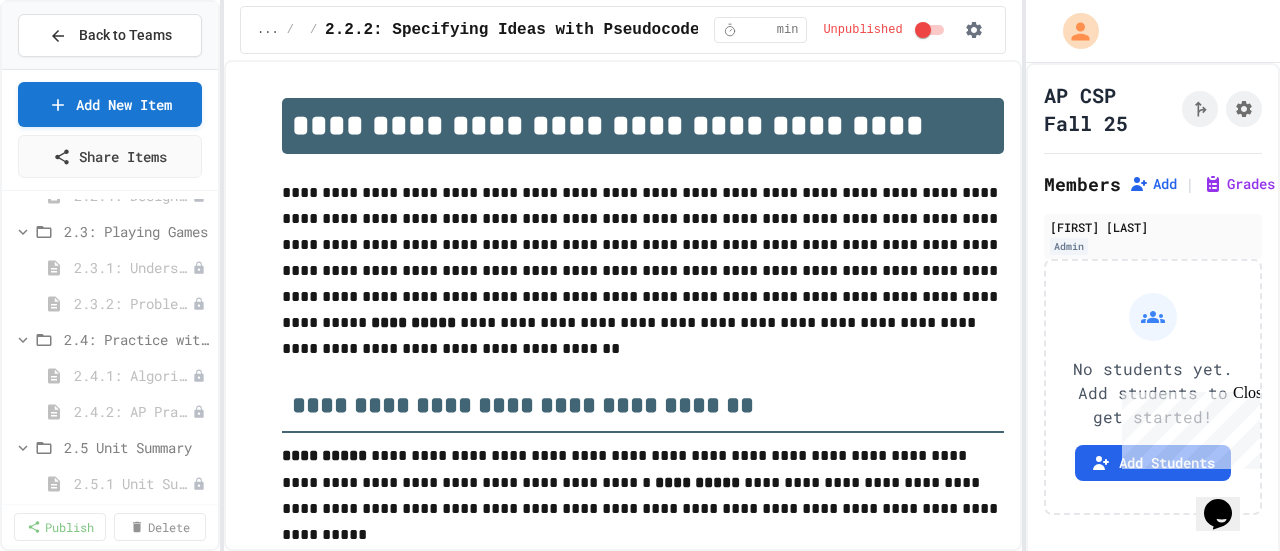 scroll, scrollTop: 980, scrollLeft: 0, axis: vertical 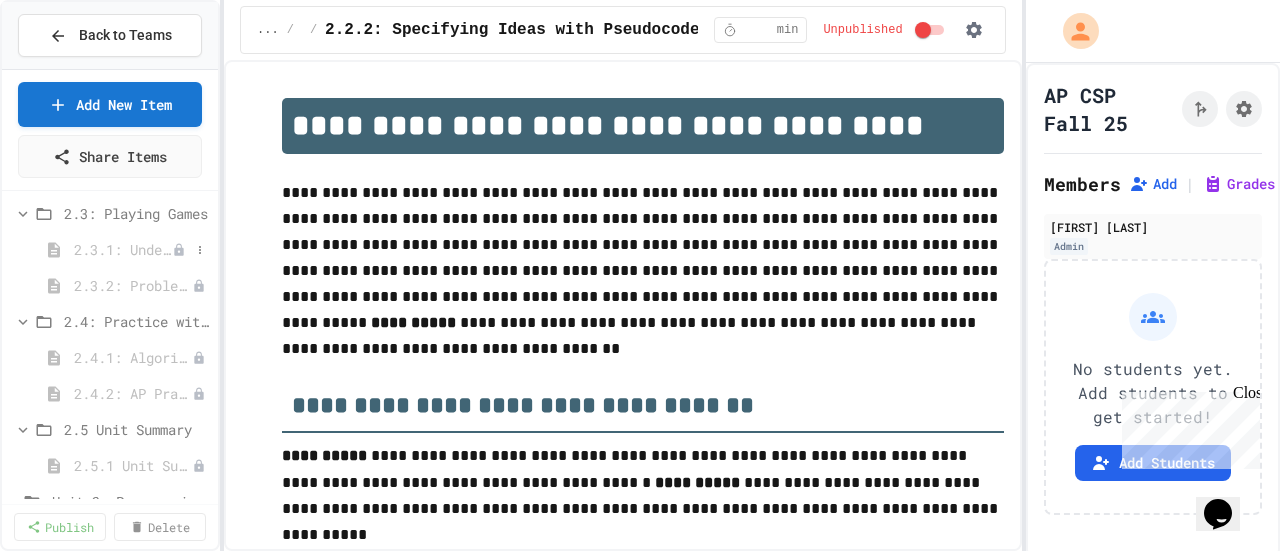 click on "2.3.1: Understanding Games with Flowcharts" at bounding box center [123, 249] 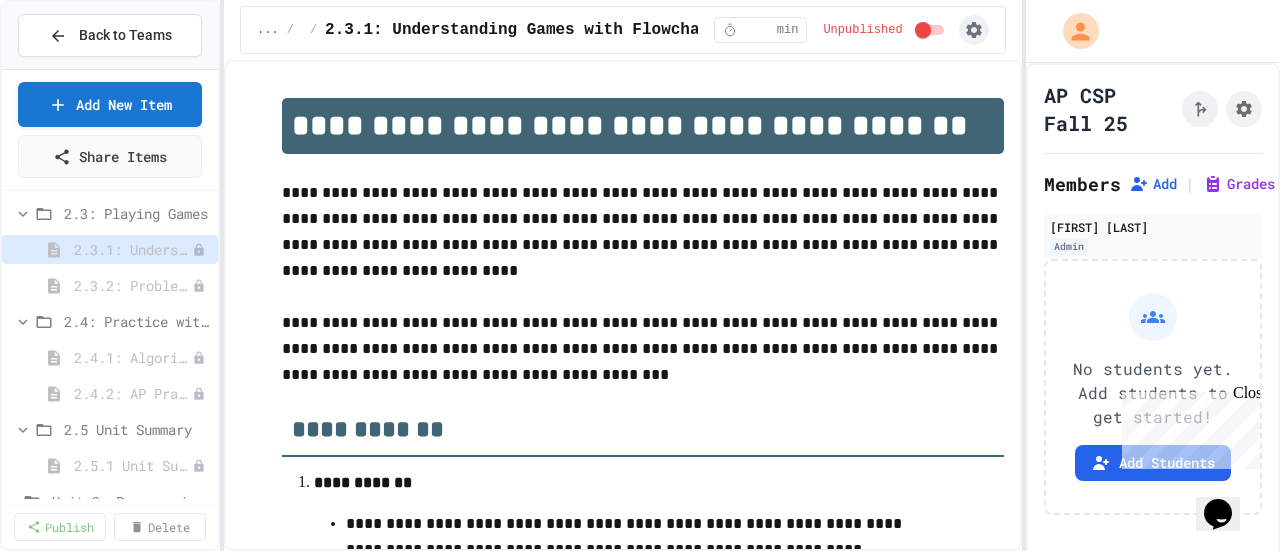 click 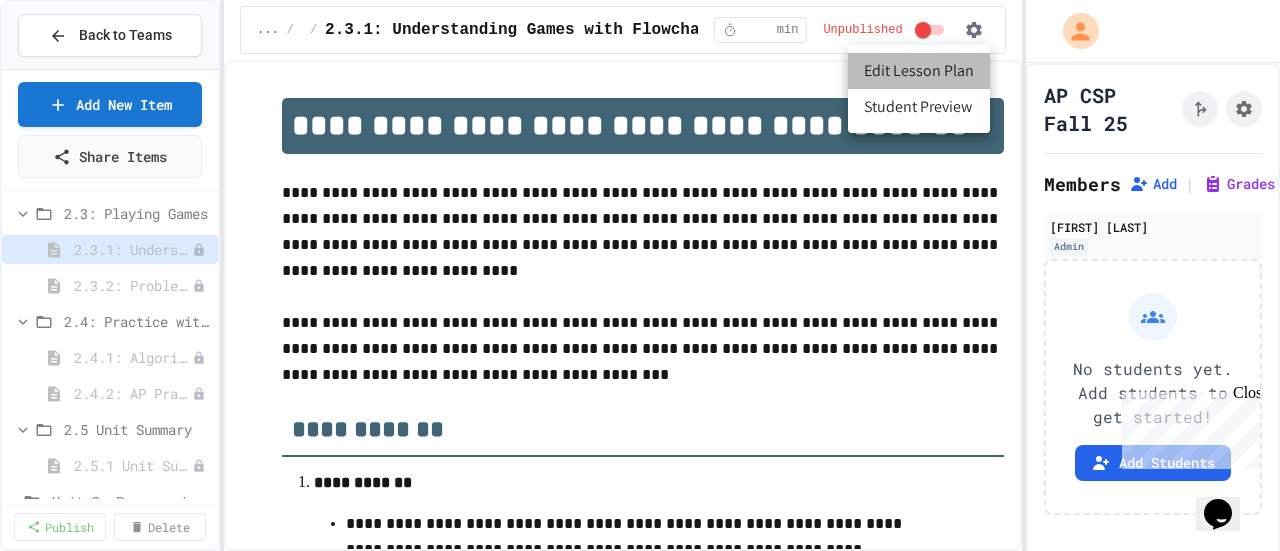 click on "Edit Lesson Plan" at bounding box center [919, 71] 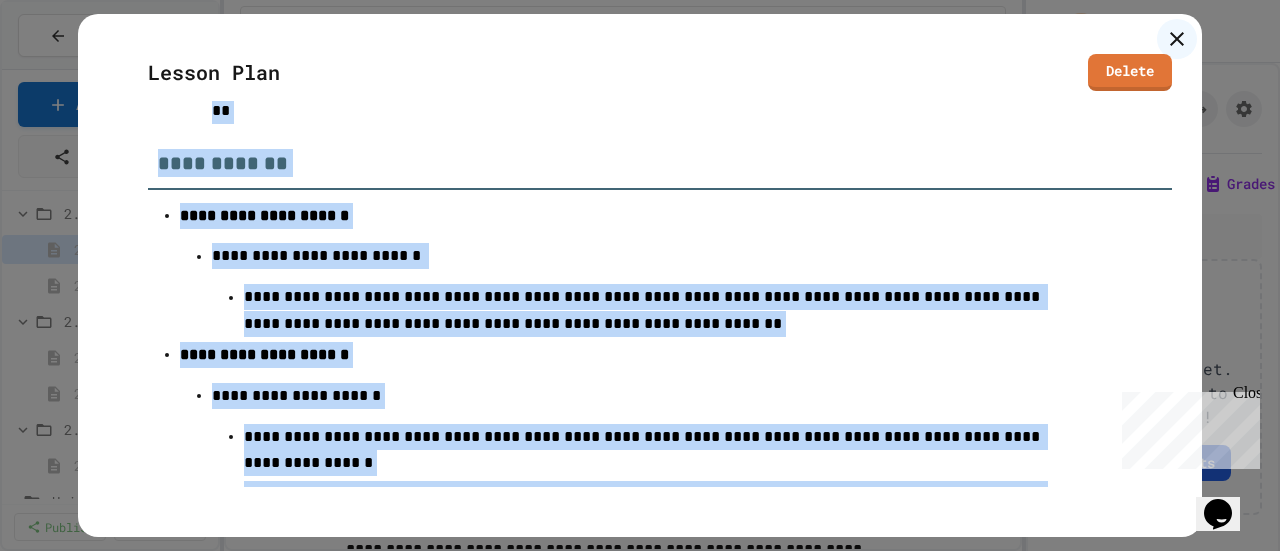 scroll, scrollTop: 4838, scrollLeft: 0, axis: vertical 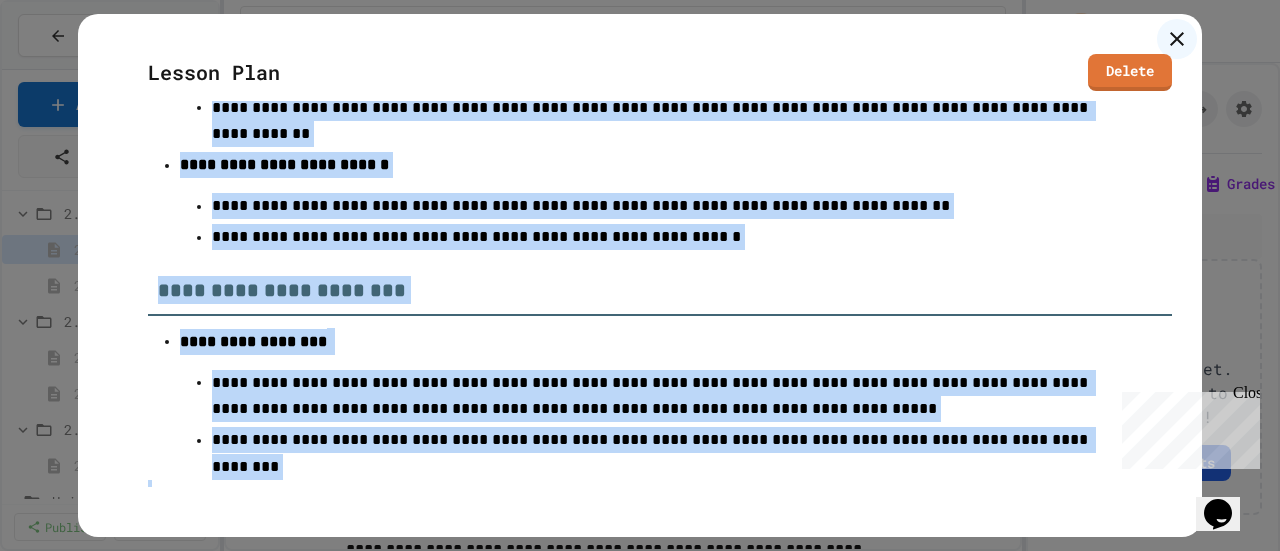 drag, startPoint x: 141, startPoint y: 218, endPoint x: 627, endPoint y: 563, distance: 596.0042 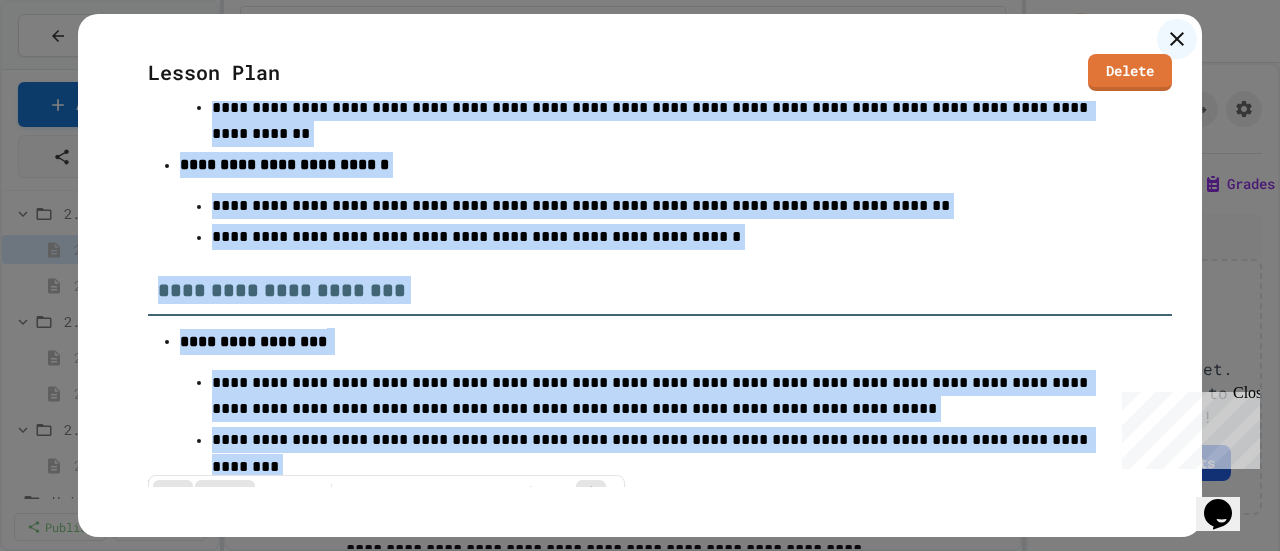 copy on "**********" 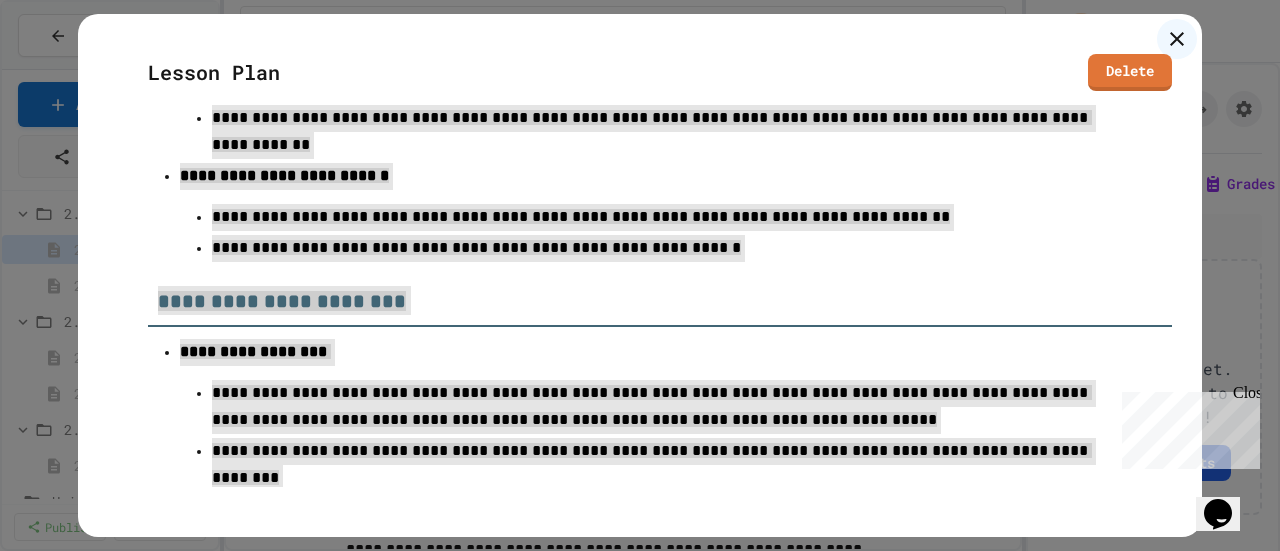 click on "Chat with us now!  Close" 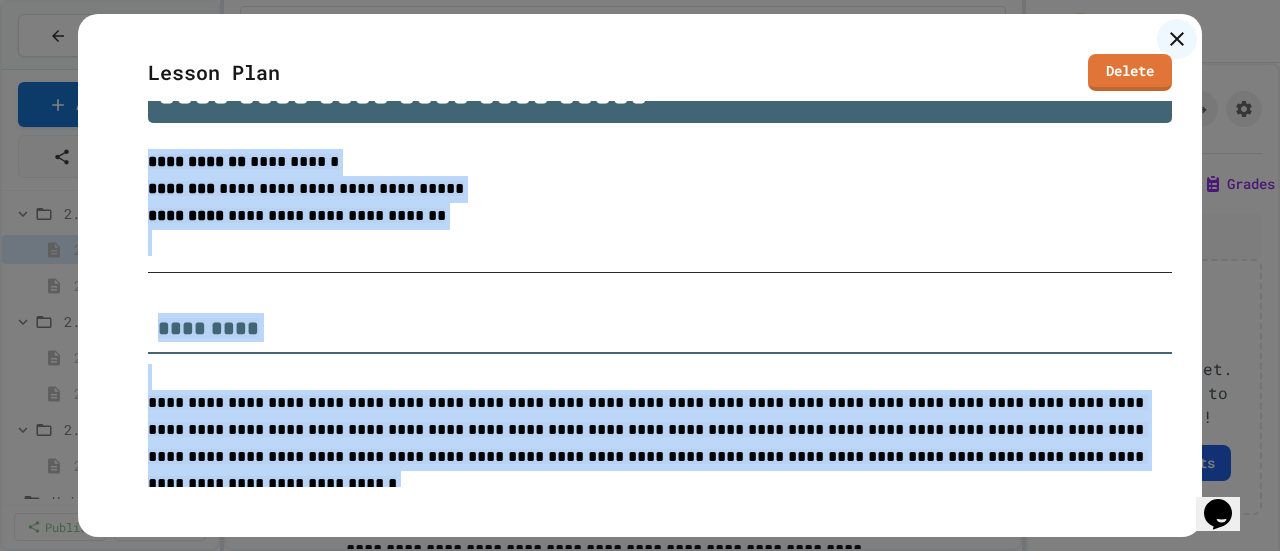 scroll, scrollTop: 0, scrollLeft: 0, axis: both 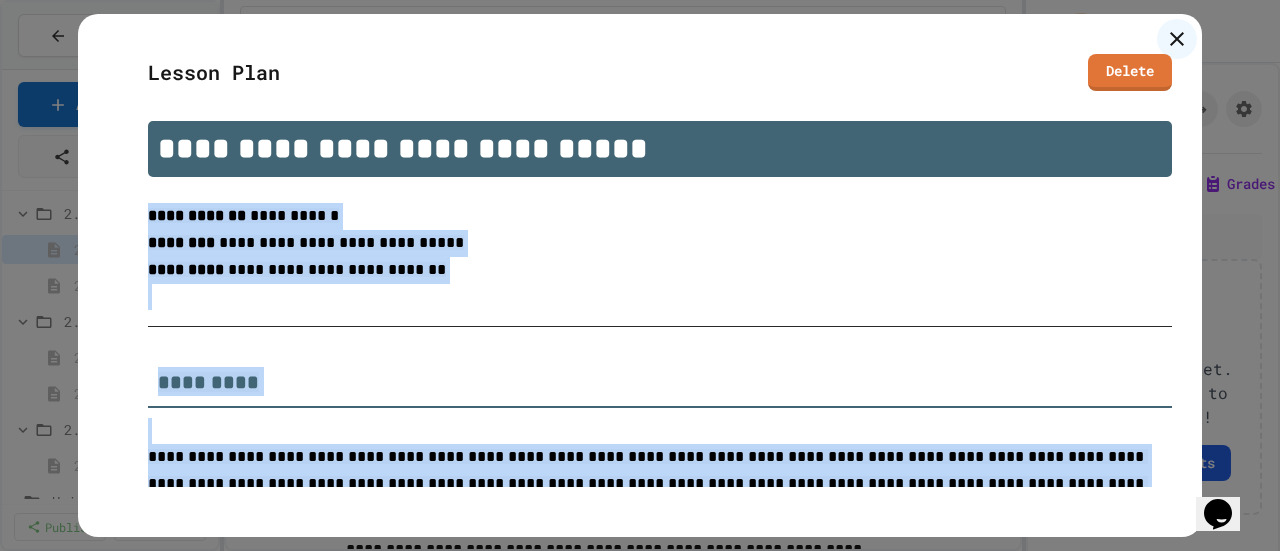 click 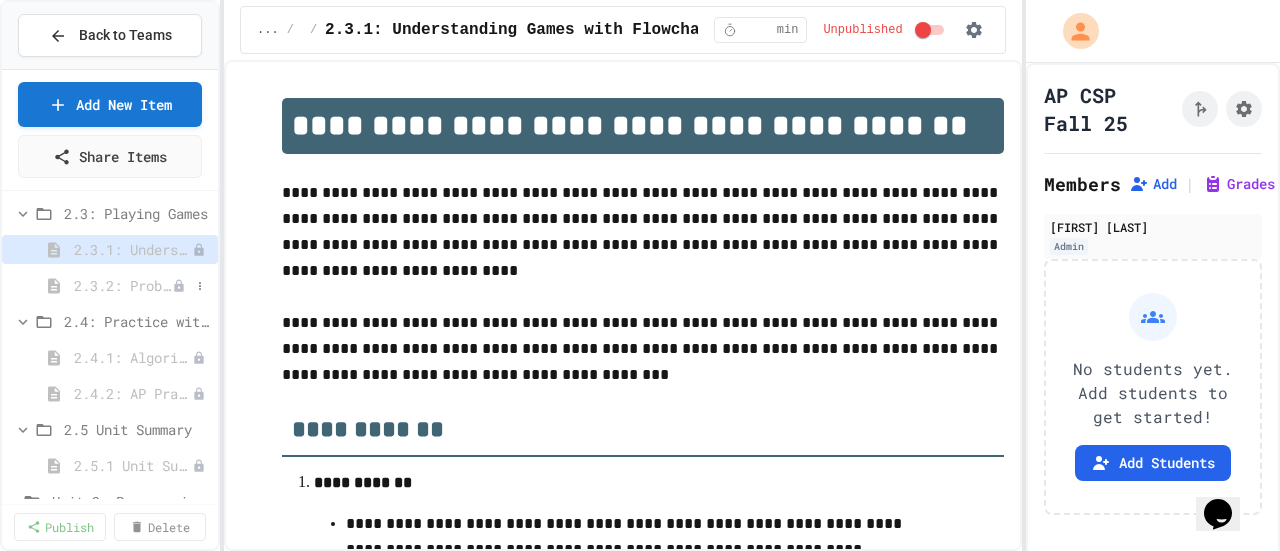 click on "2.3.2: Problem Solving Reflection" at bounding box center (123, 285) 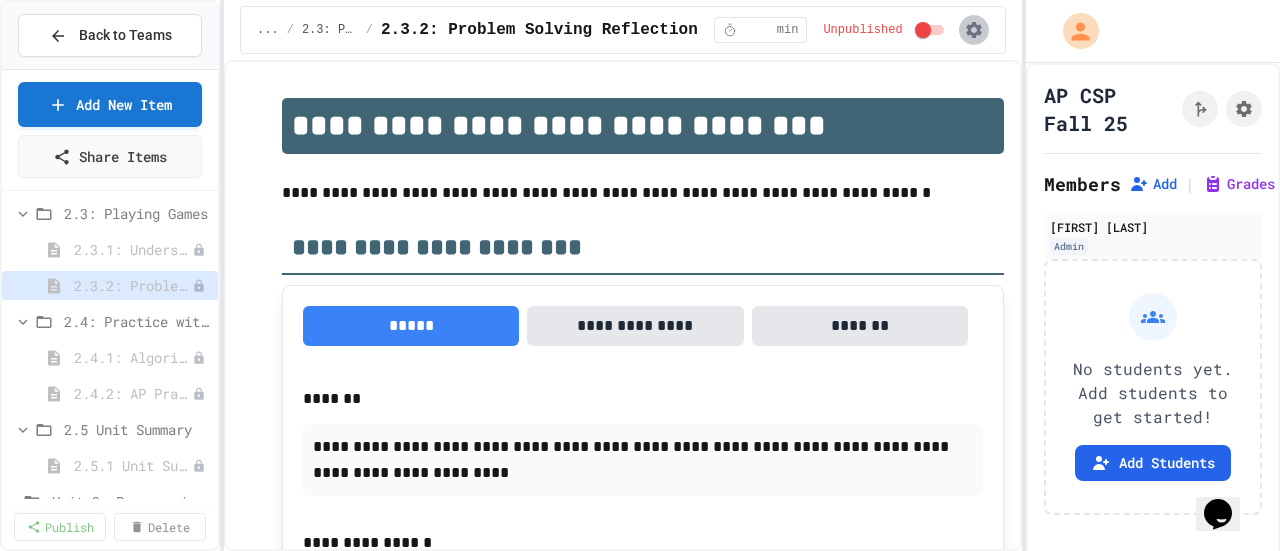 click 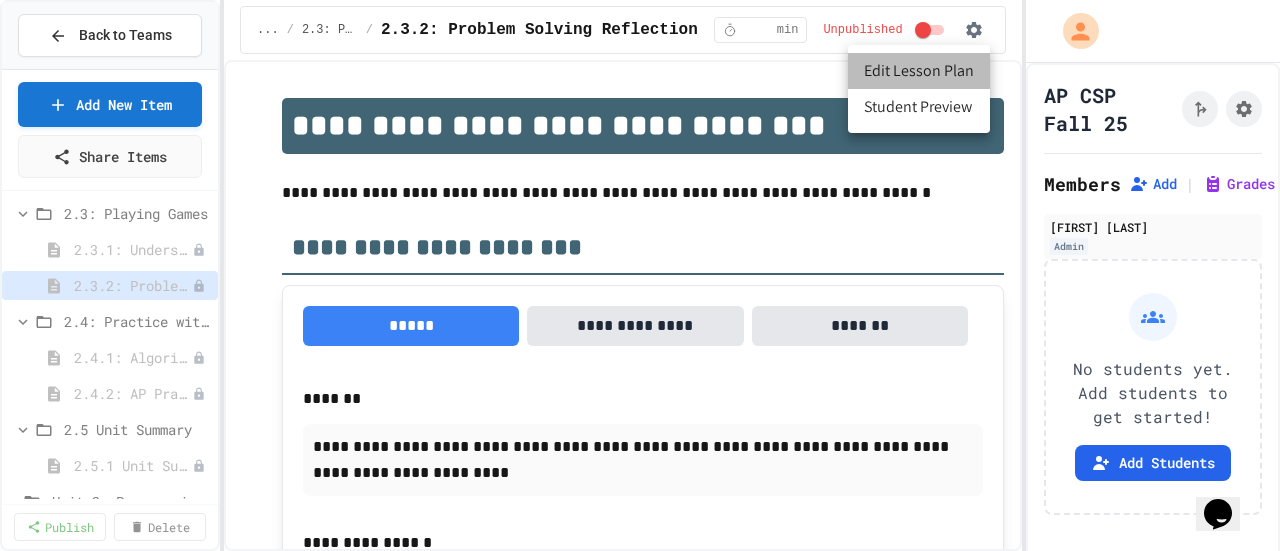 click on "Edit Lesson Plan" at bounding box center [919, 71] 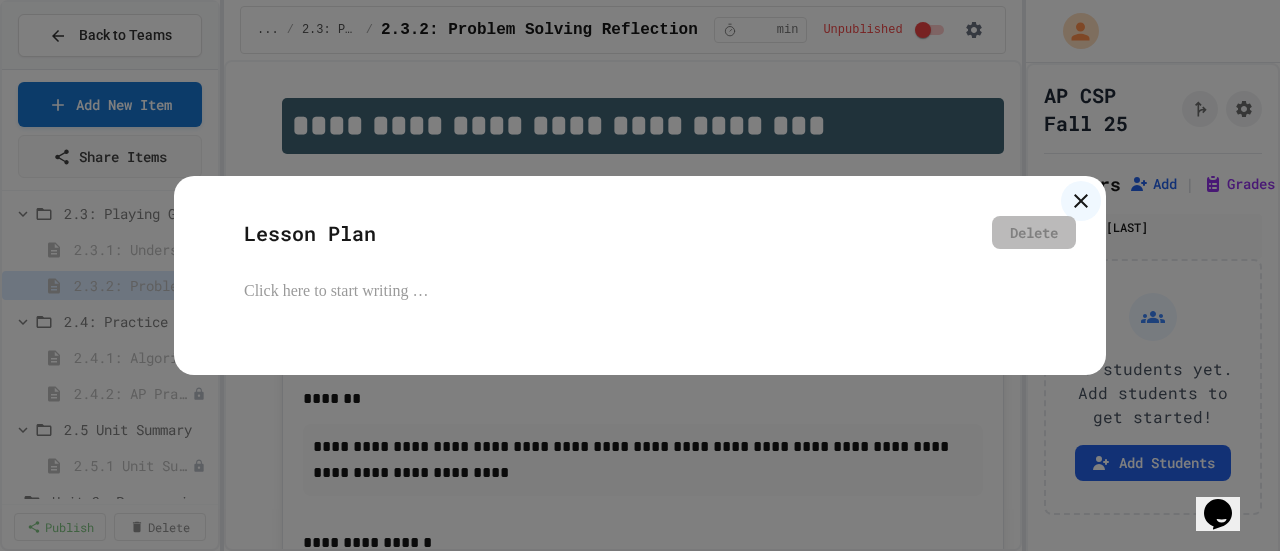 click 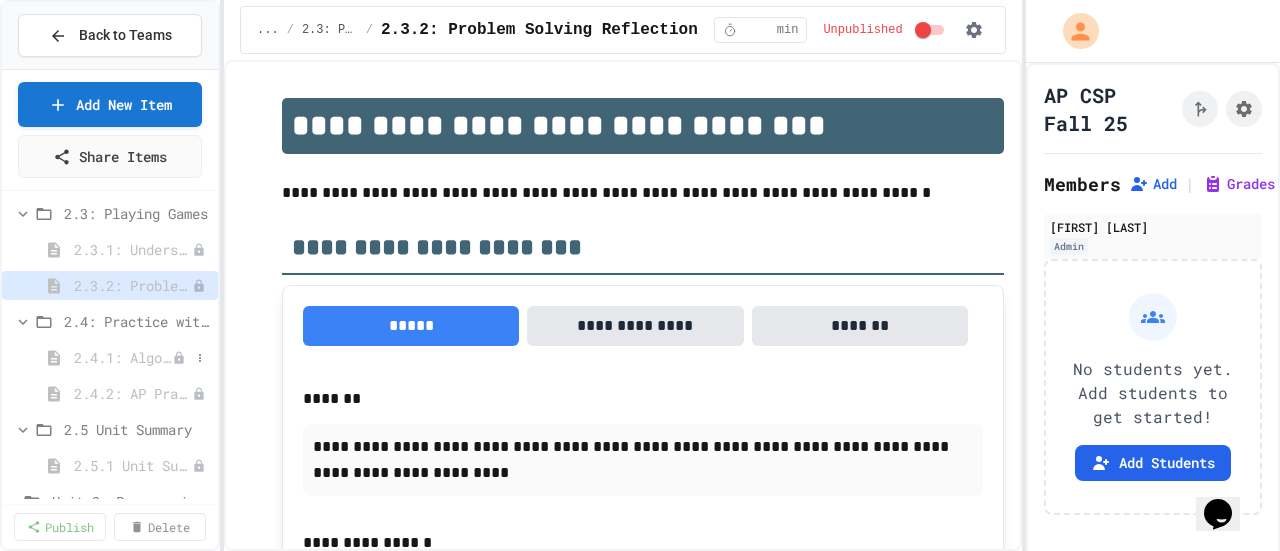 click on "2.4.1: Algorithm Practice Exercises" at bounding box center [123, 357] 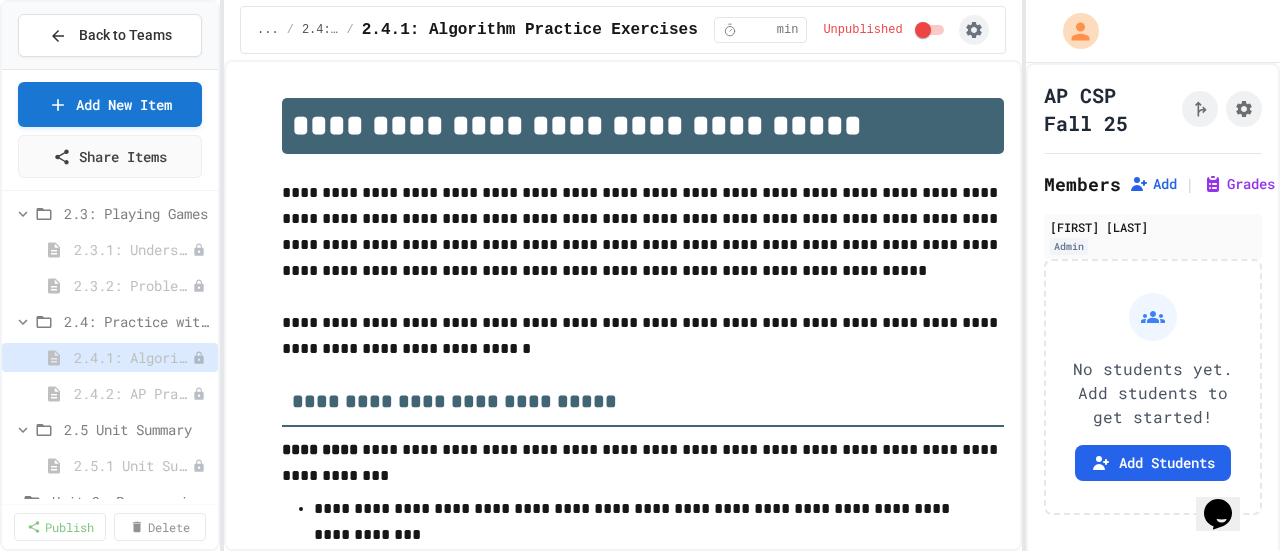 click 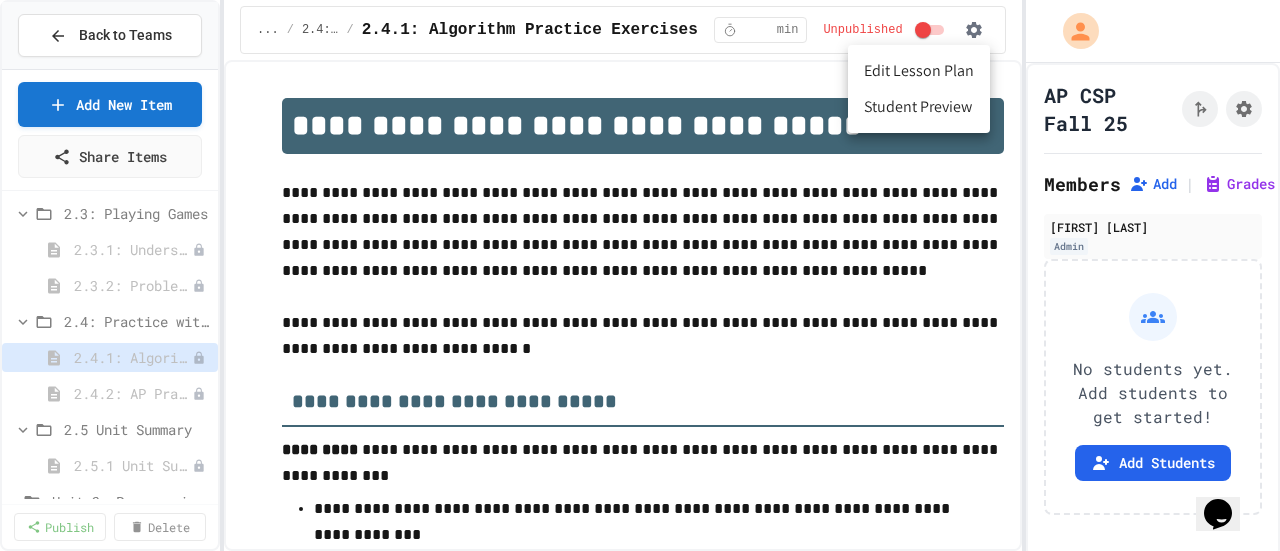 click on "Edit Lesson Plan" at bounding box center (919, 71) 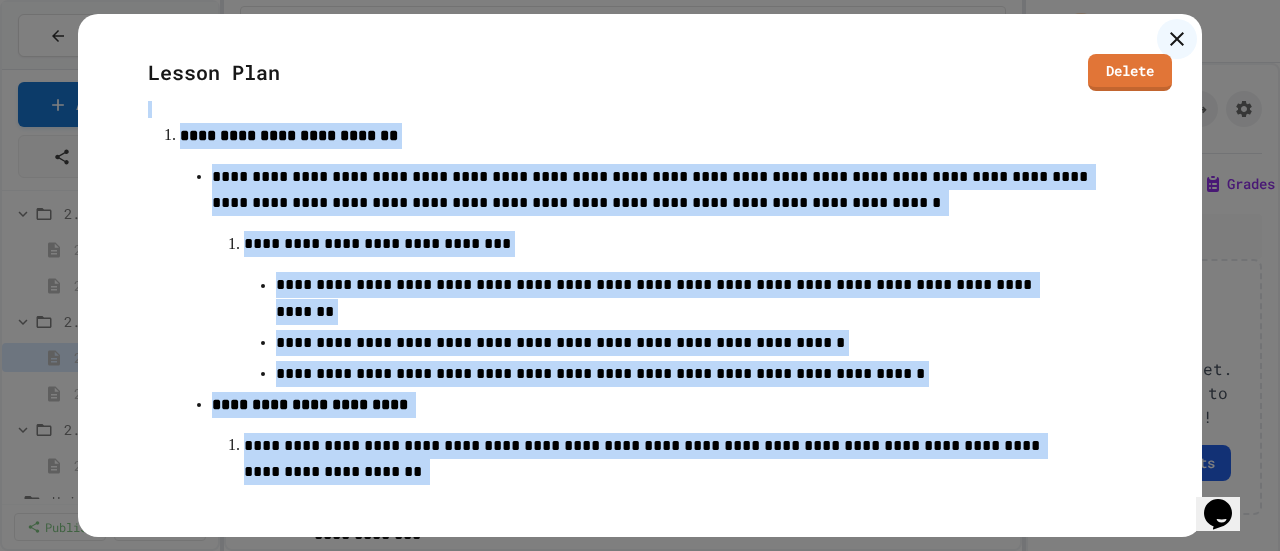 scroll, scrollTop: 3428, scrollLeft: 0, axis: vertical 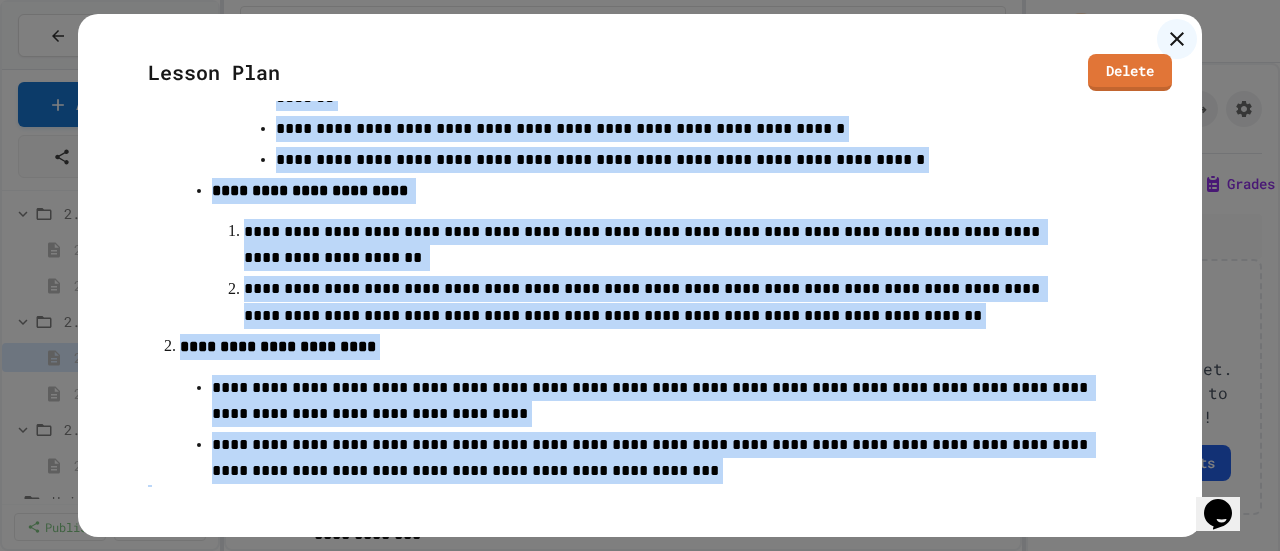 drag, startPoint x: 146, startPoint y: 382, endPoint x: 676, endPoint y: 496, distance: 542.12177 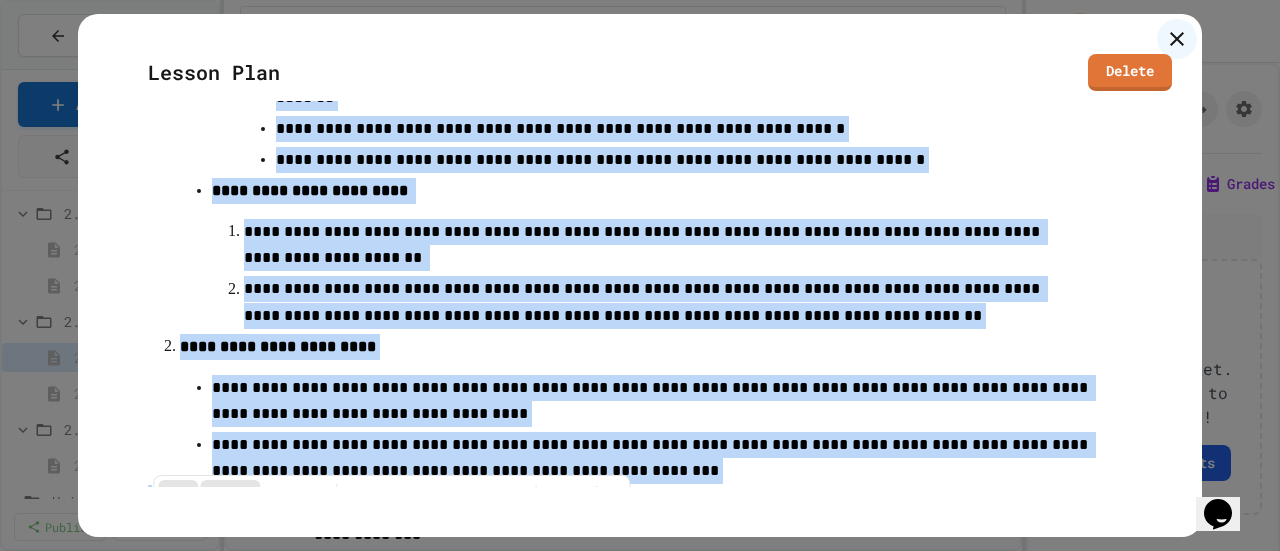 copy on "**********" 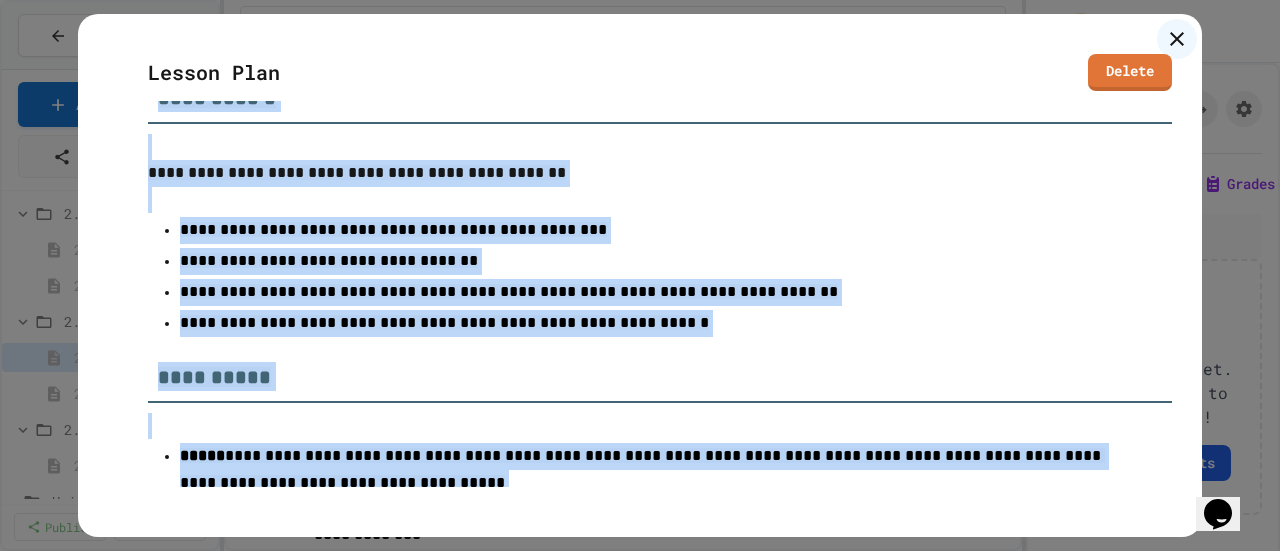 scroll, scrollTop: 0, scrollLeft: 0, axis: both 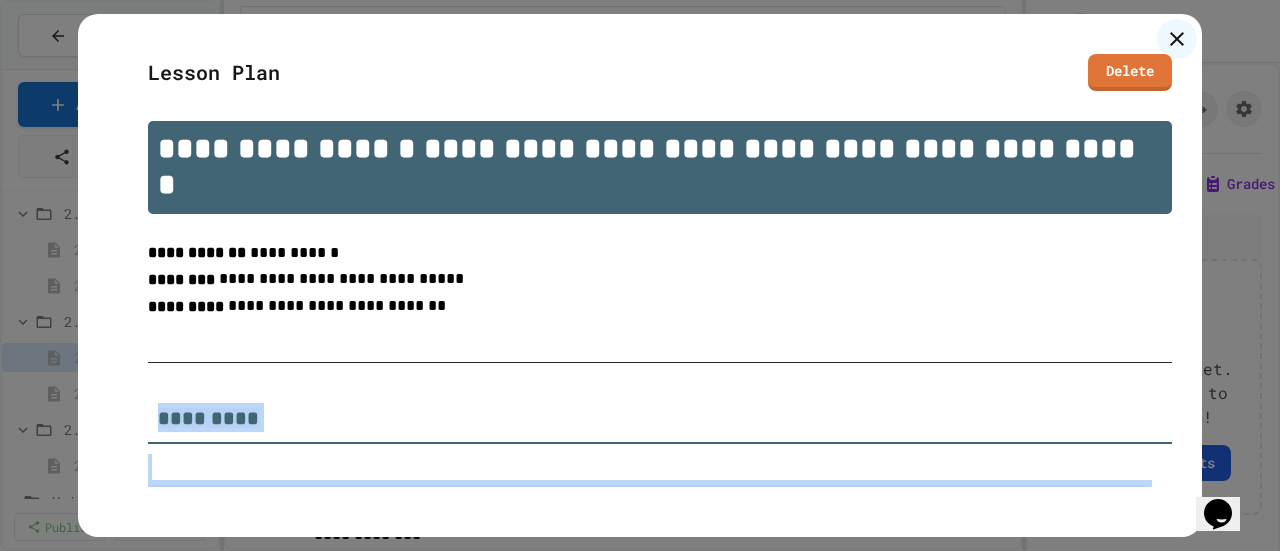 click 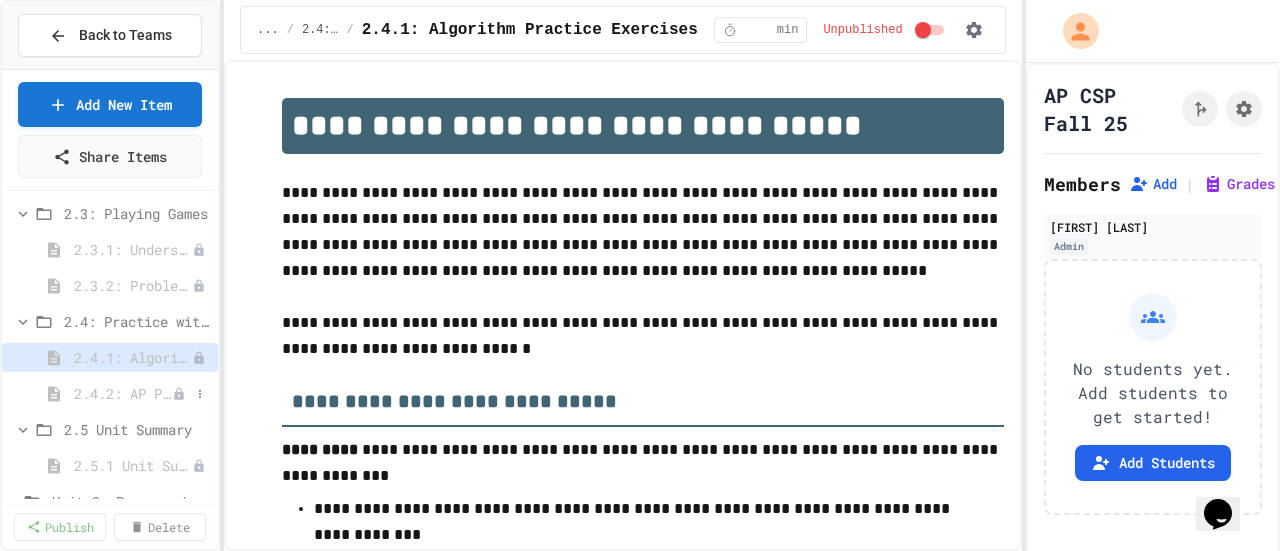 click on "2.4.2: AP Practice Questions" at bounding box center [123, 393] 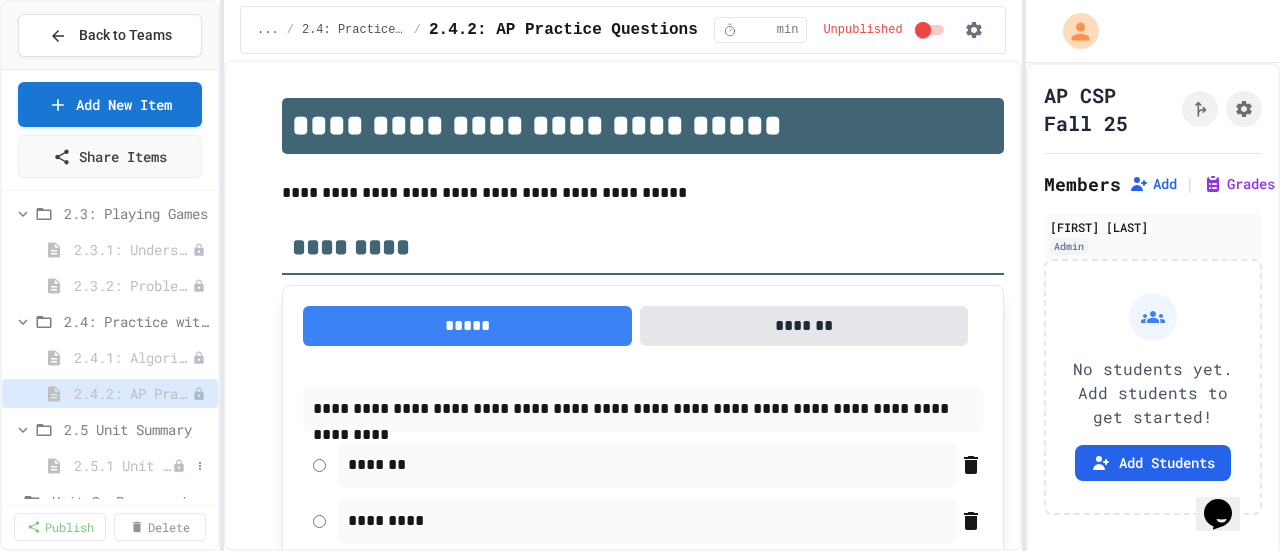 click on "2.5.1 Unit Summary" at bounding box center (123, 465) 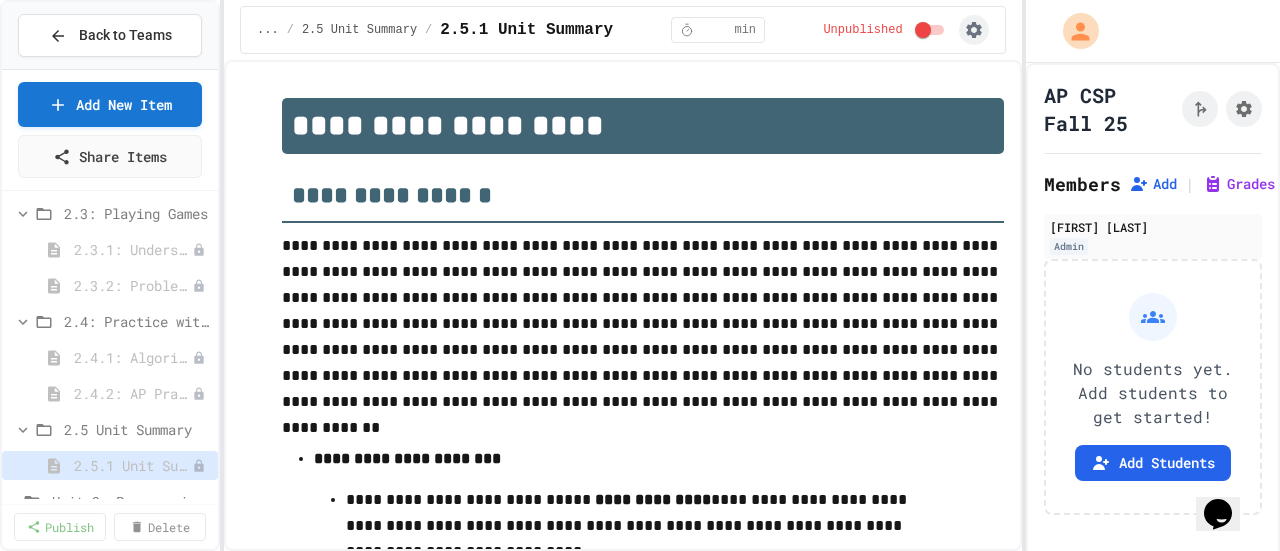 click 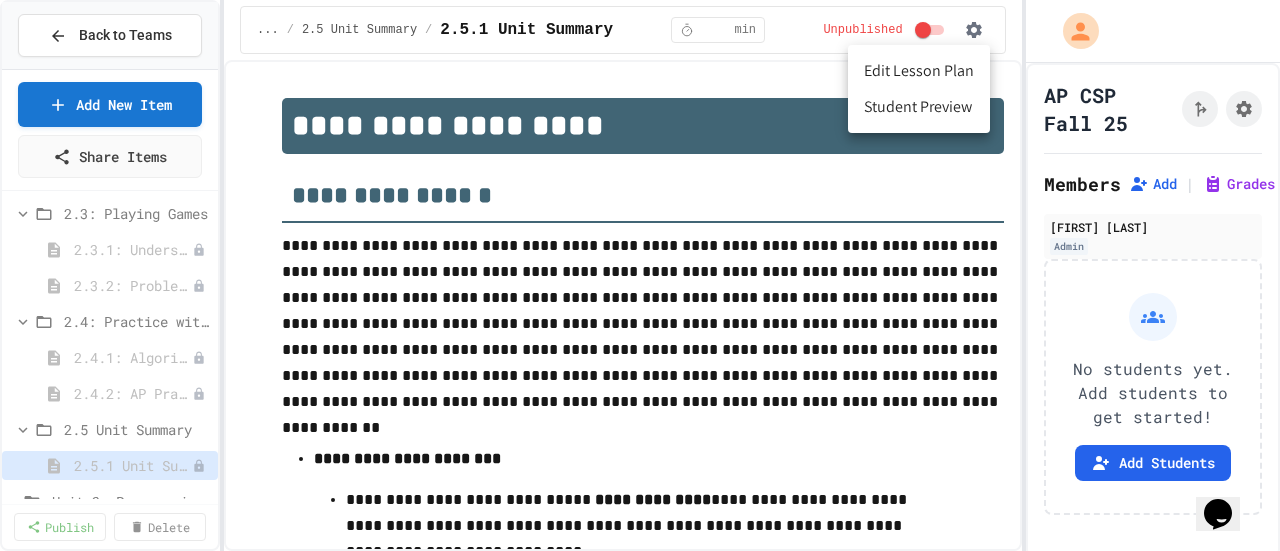 click on "Edit Lesson Plan" at bounding box center [919, 71] 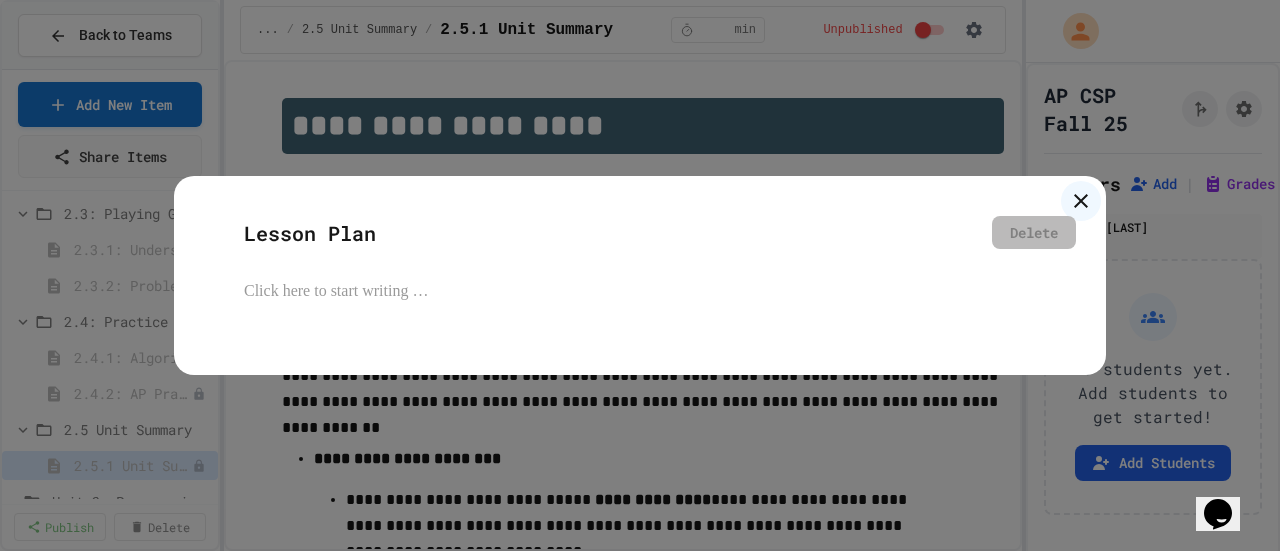 click 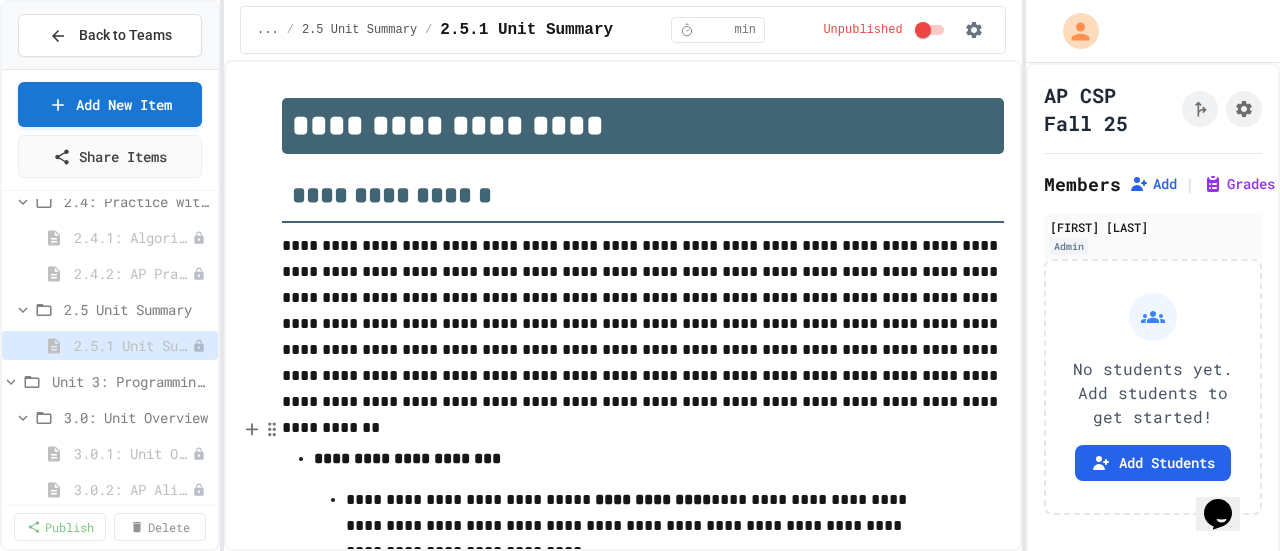 scroll, scrollTop: 1140, scrollLeft: 0, axis: vertical 